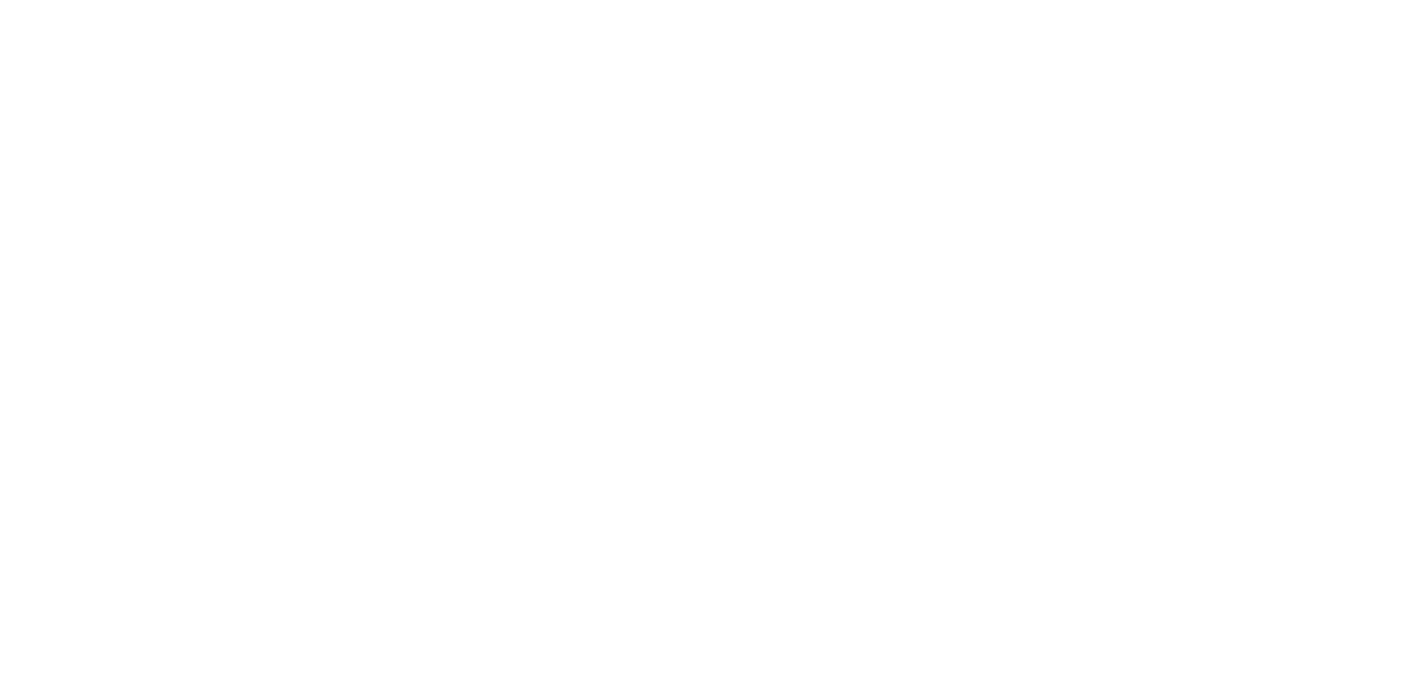 scroll, scrollTop: 0, scrollLeft: 0, axis: both 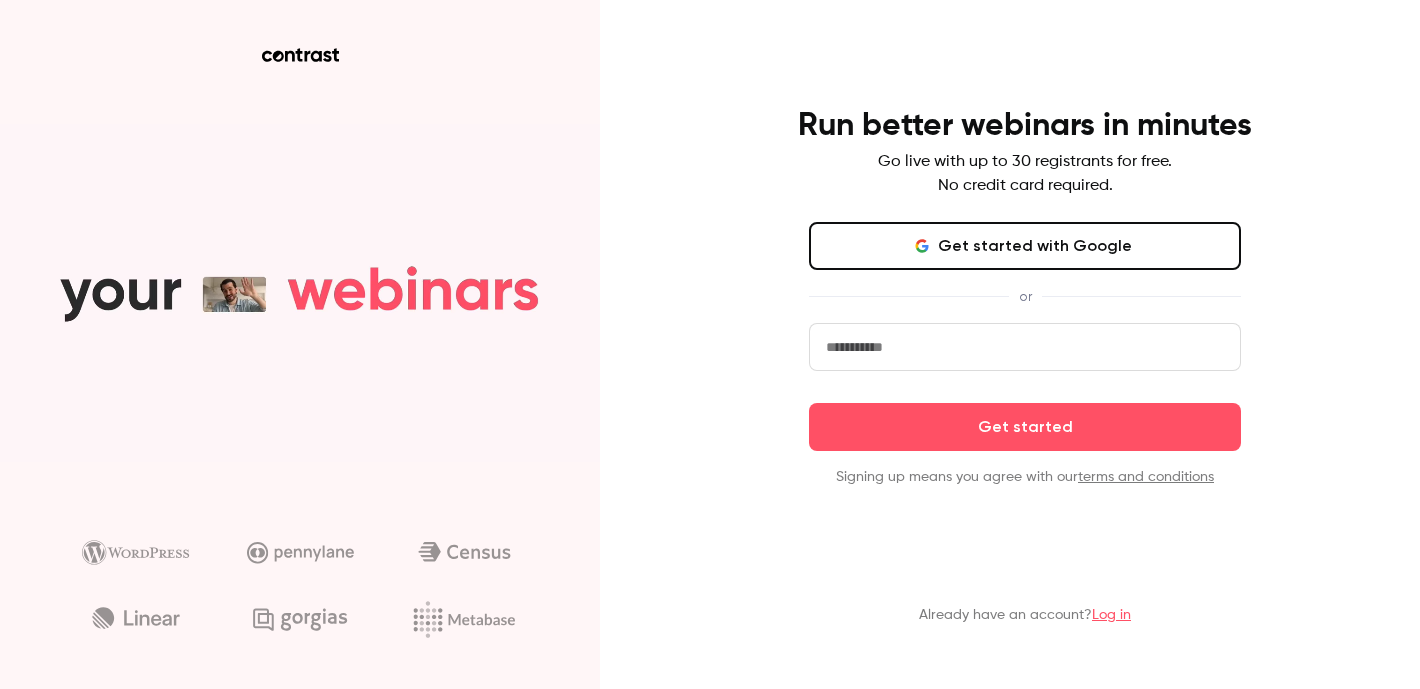click on "Get started with Google" at bounding box center (1025, 246) 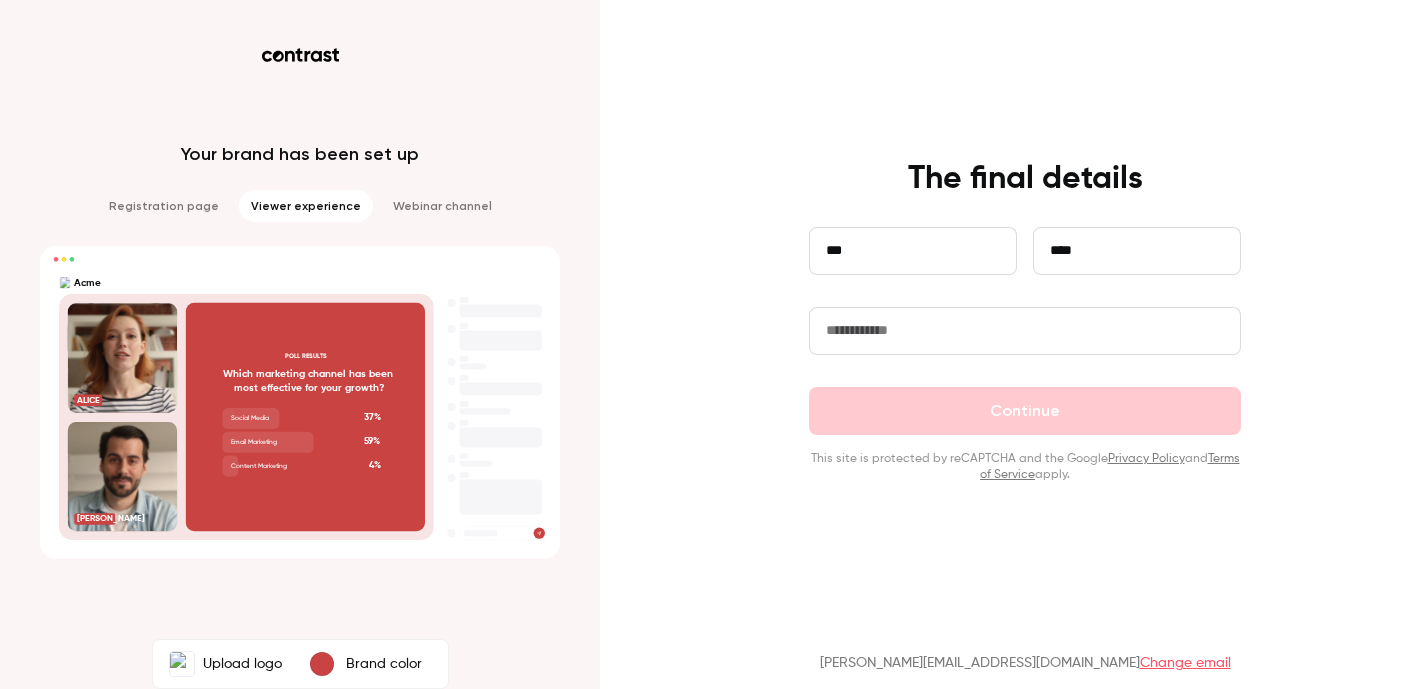 click at bounding box center (1025, 331) 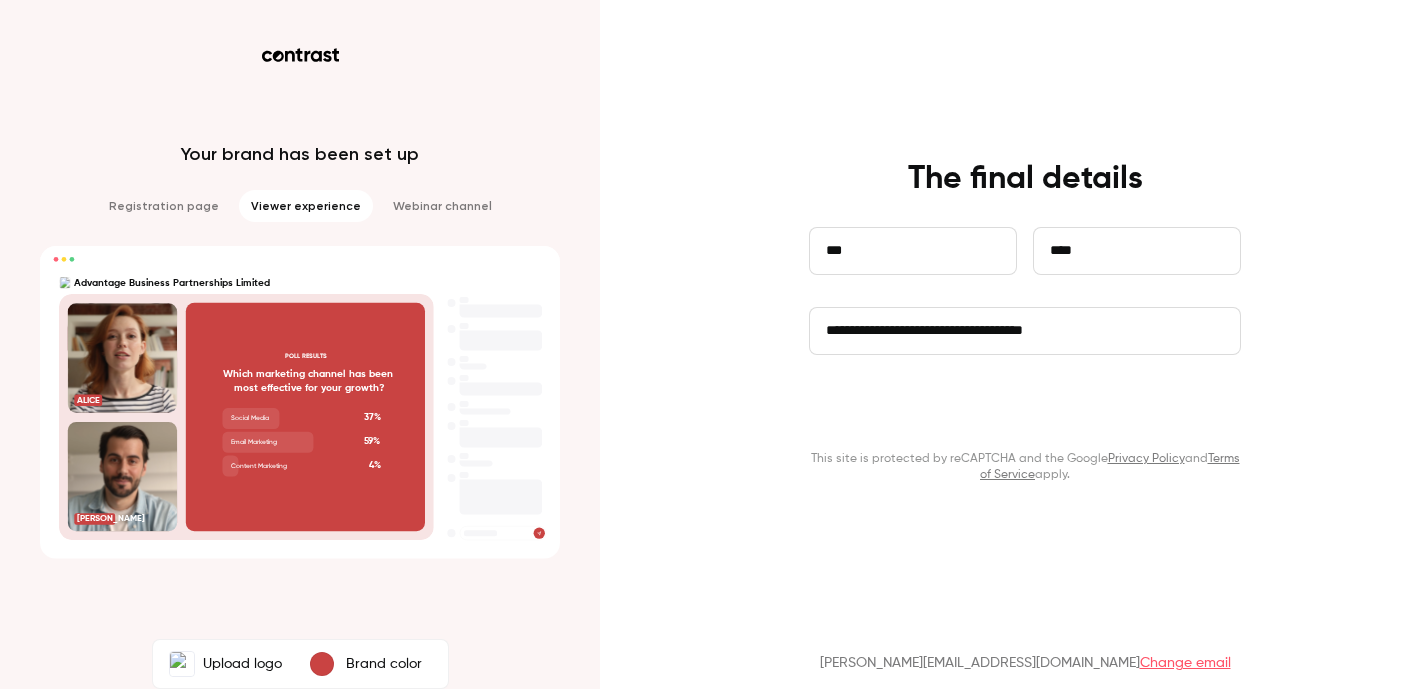 type on "**********" 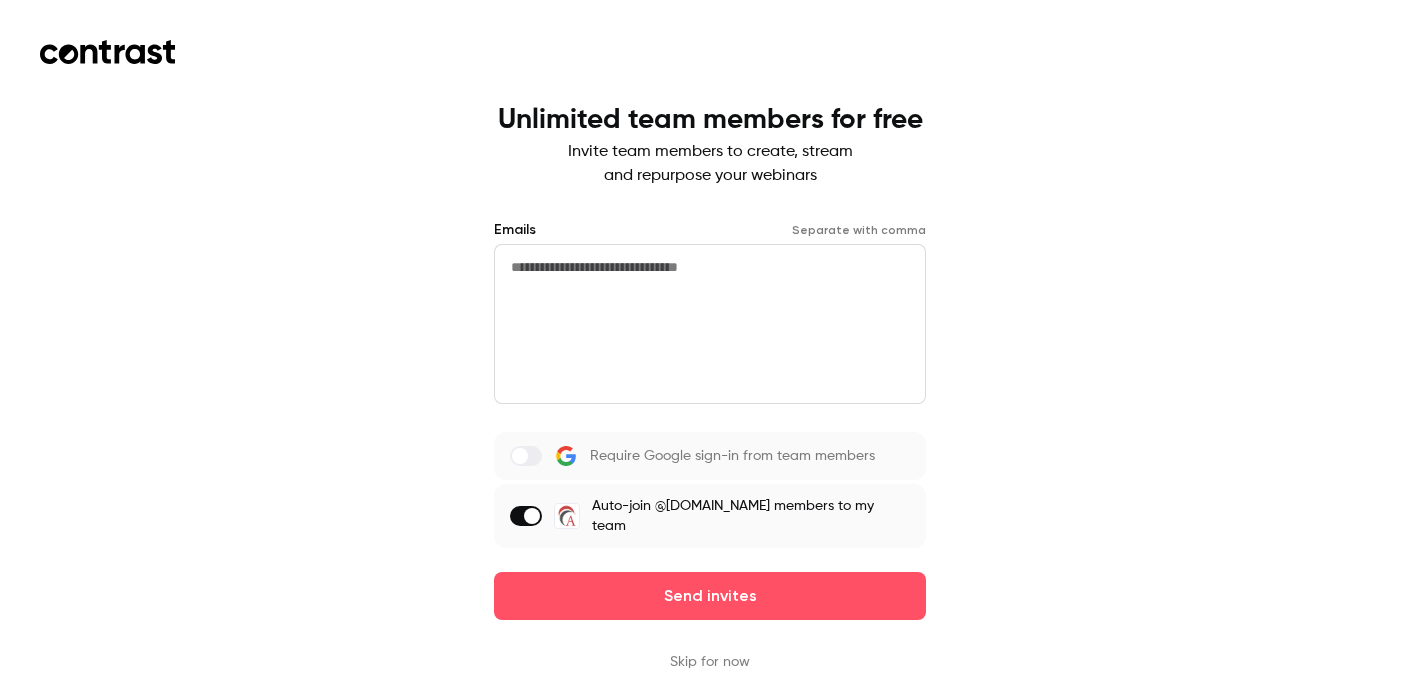 click on "Skip for now" at bounding box center (710, 662) 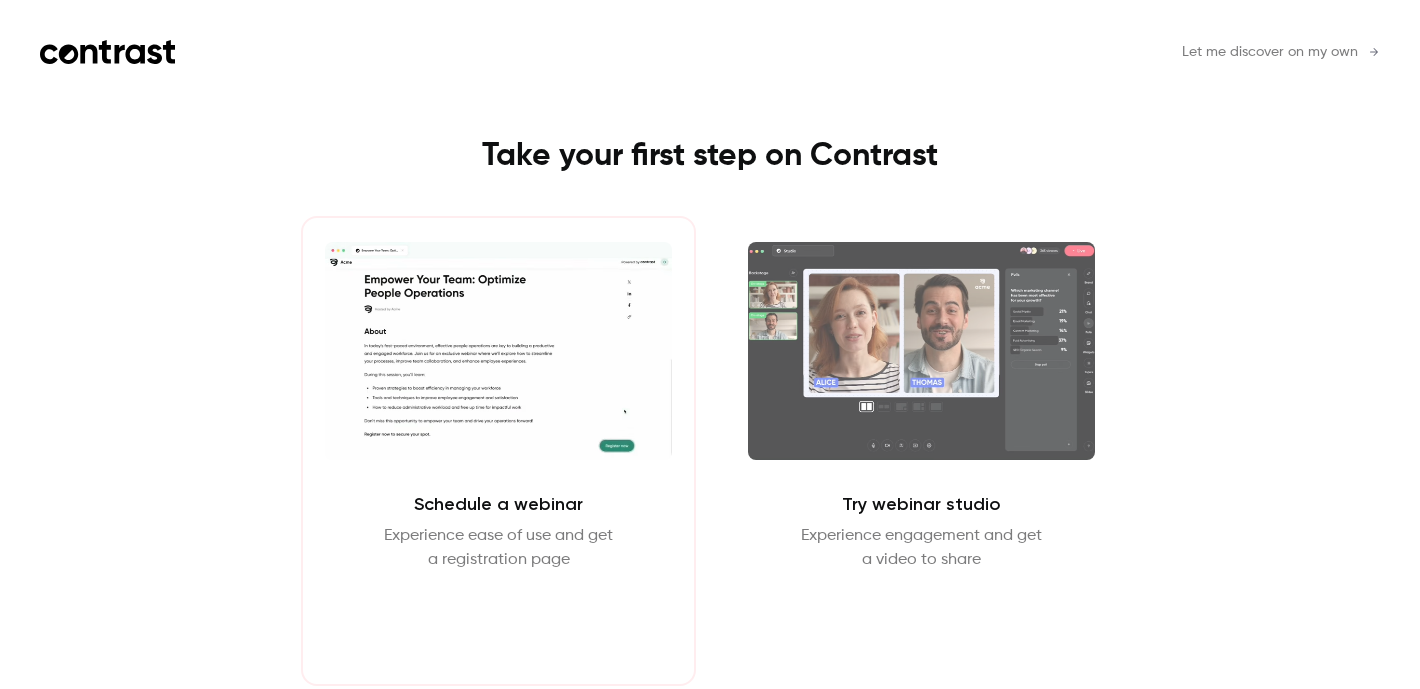click on "Schedule webinar" at bounding box center [498, 620] 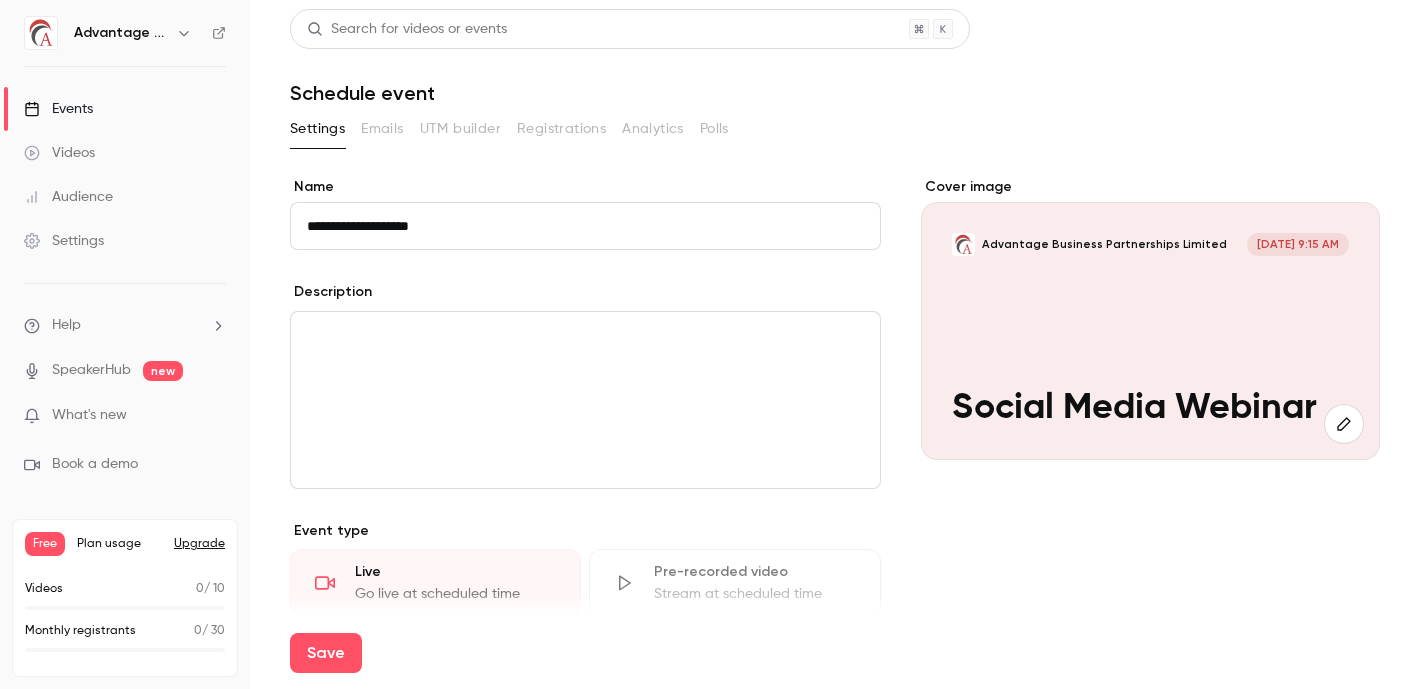 scroll, scrollTop: 0, scrollLeft: 0, axis: both 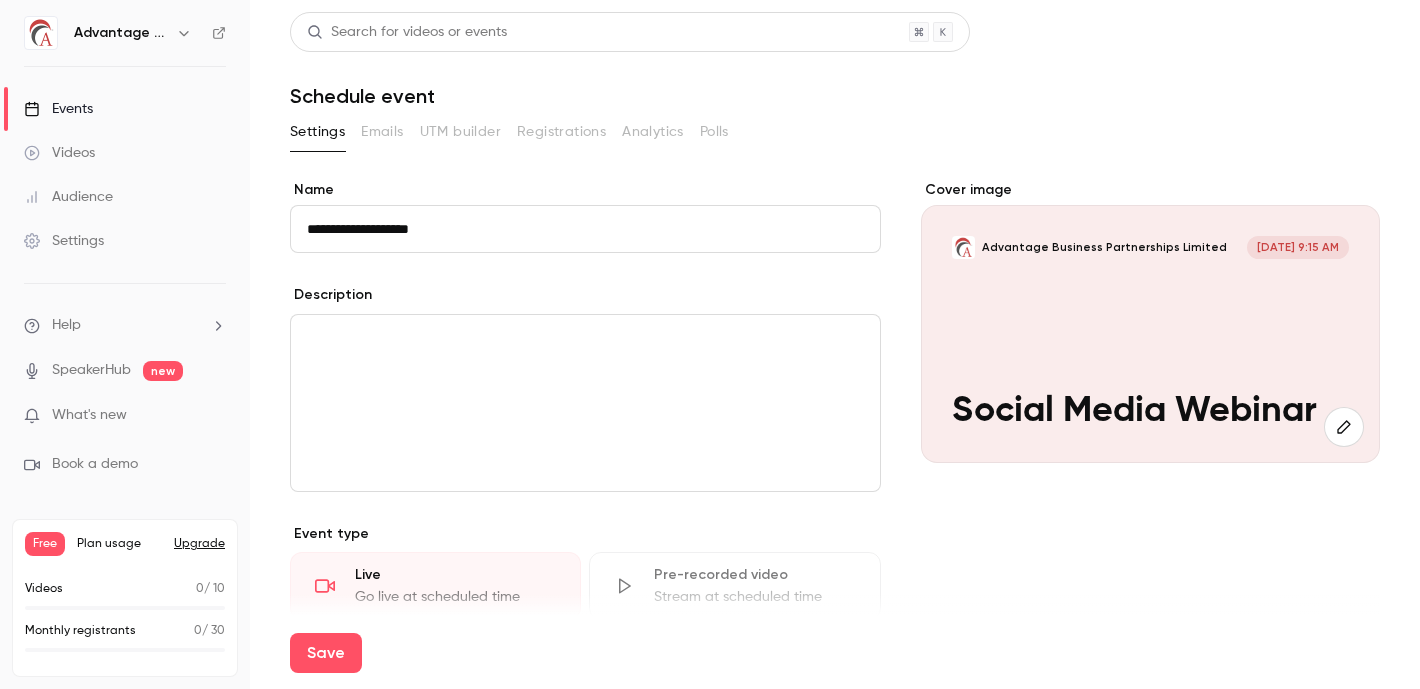 click on "**********" at bounding box center [585, 229] 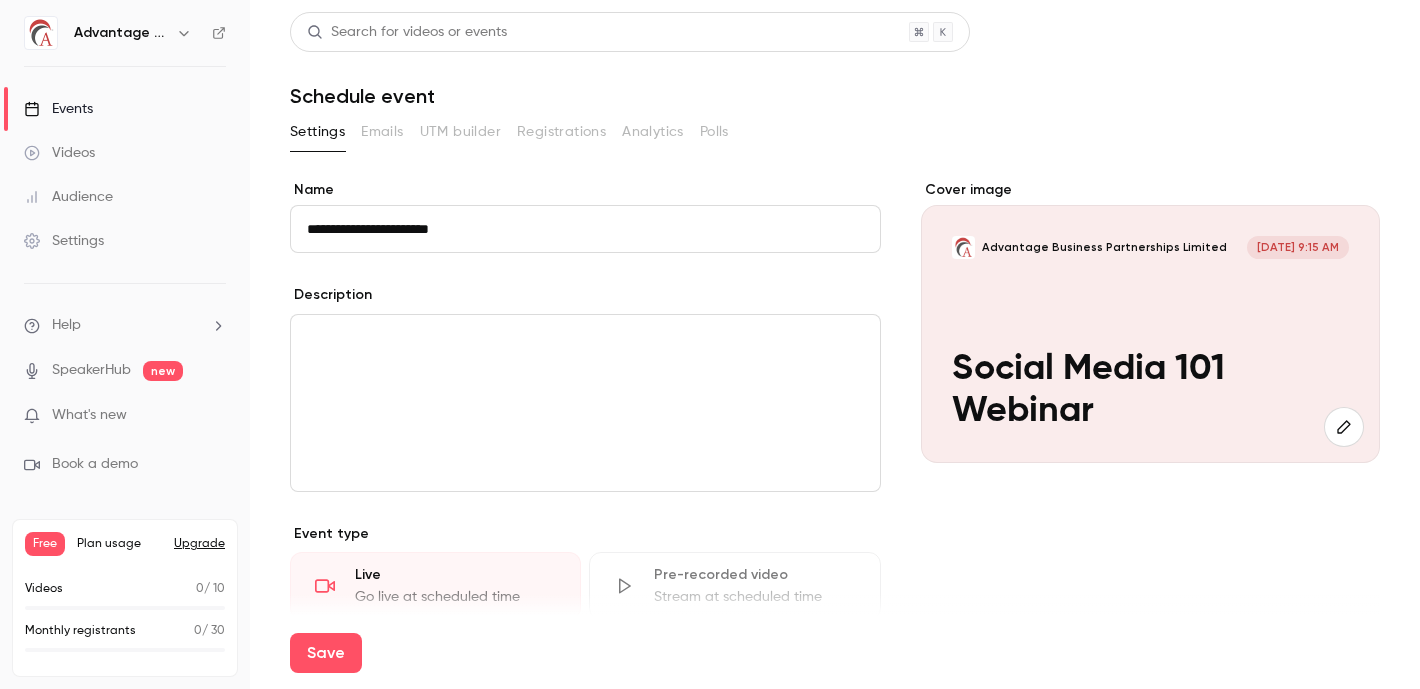 type on "**********" 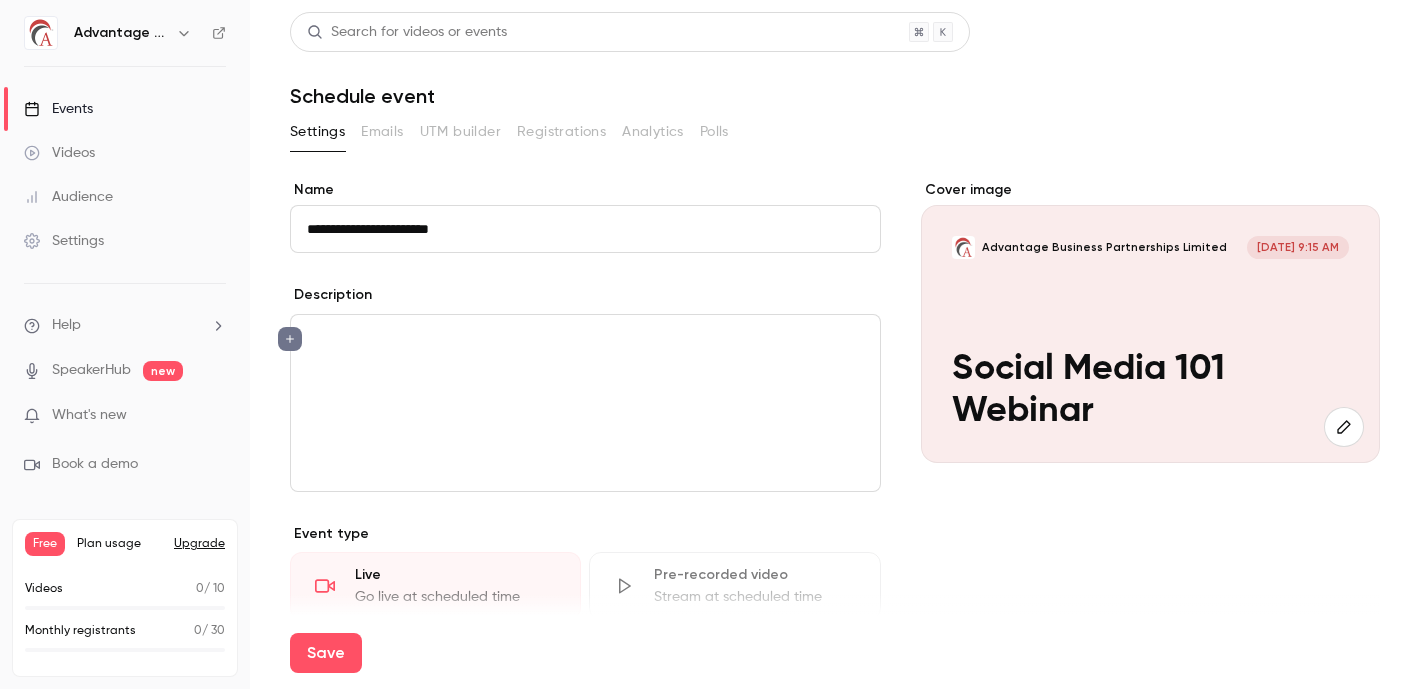 scroll, scrollTop: 0, scrollLeft: 0, axis: both 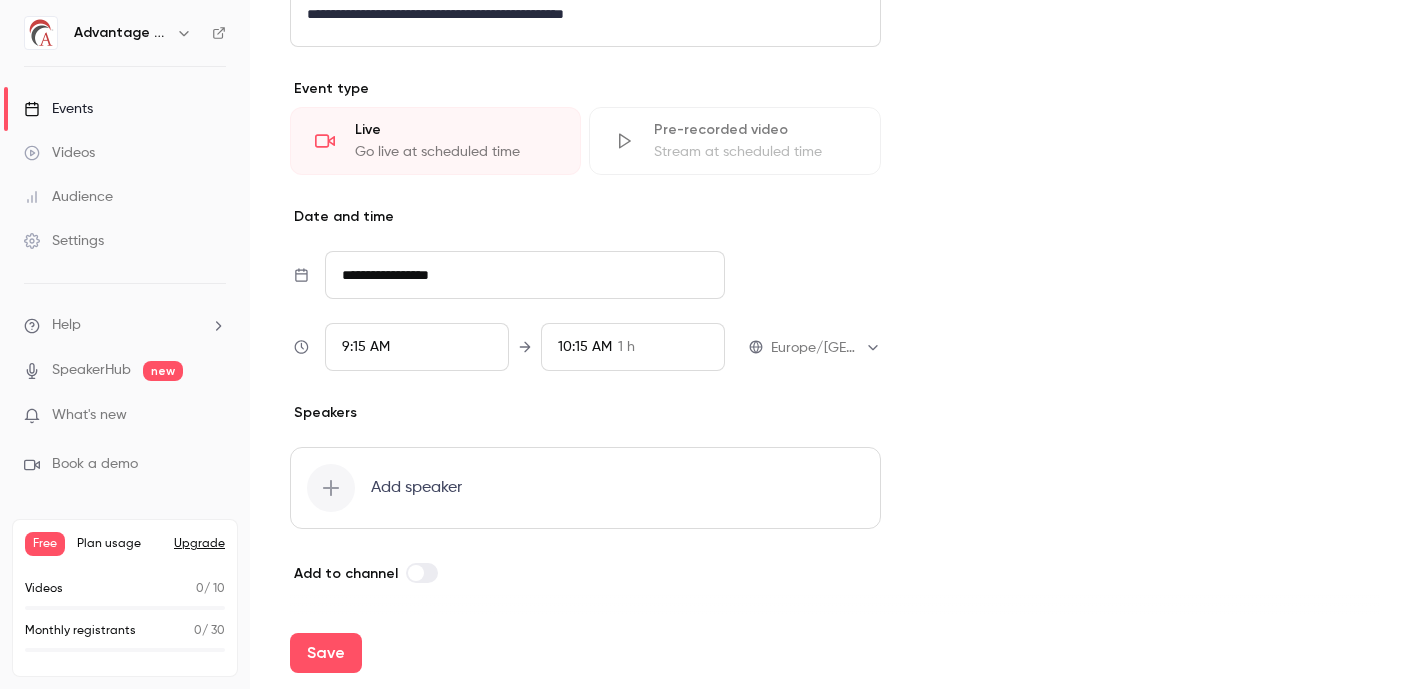click on "9:15 AM" at bounding box center [417, 347] 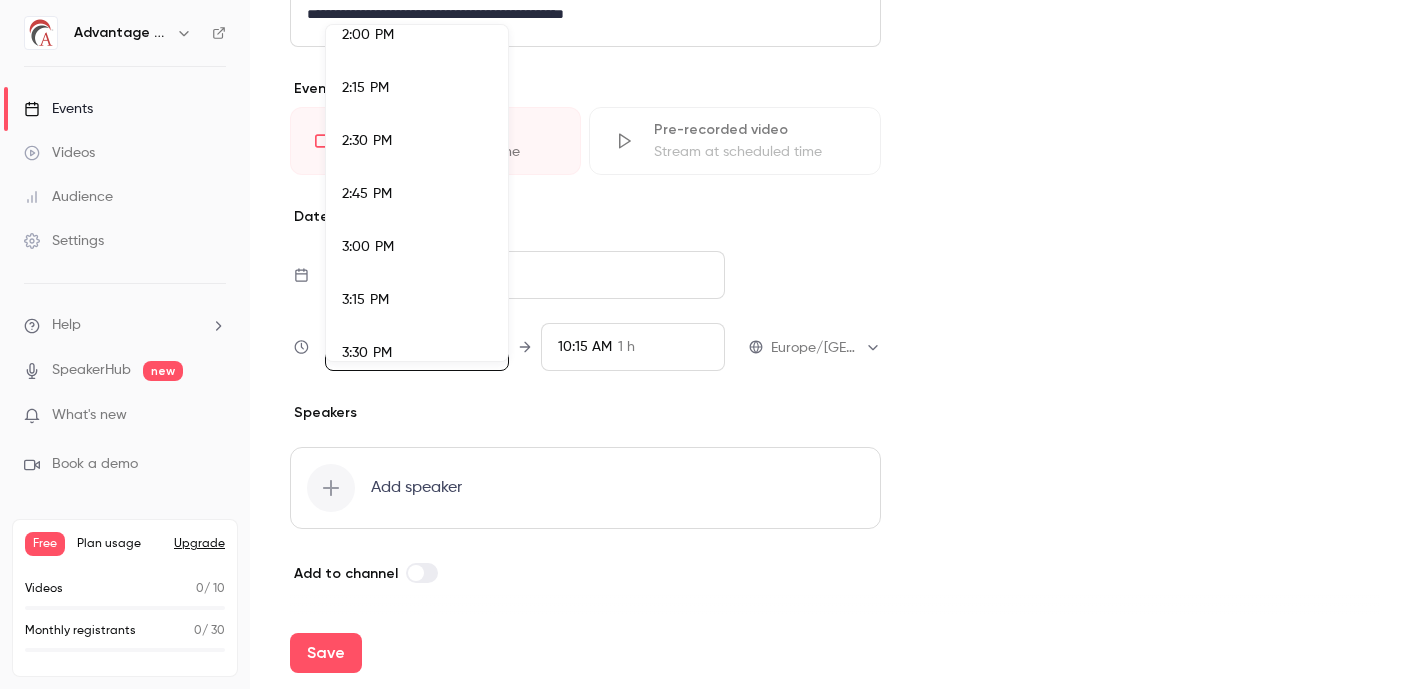 scroll, scrollTop: 2997, scrollLeft: 0, axis: vertical 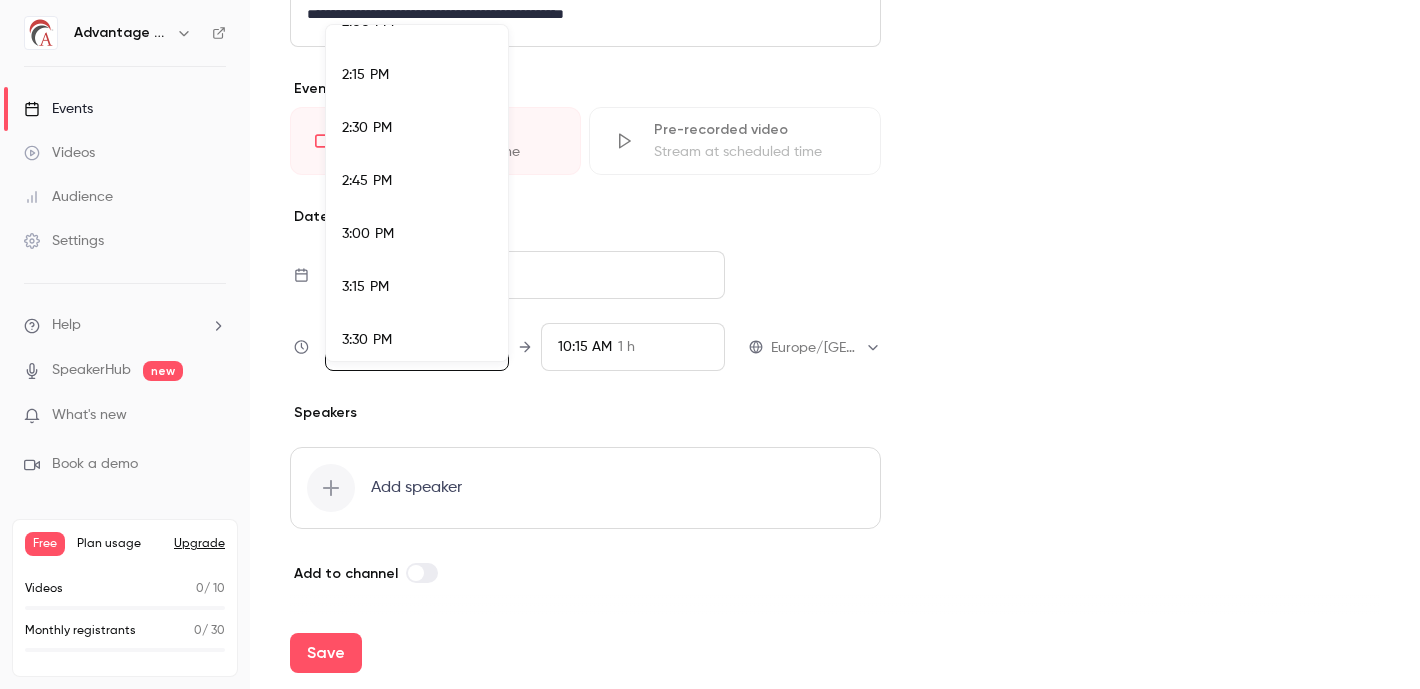 click on "3:00 PM" at bounding box center [417, 234] 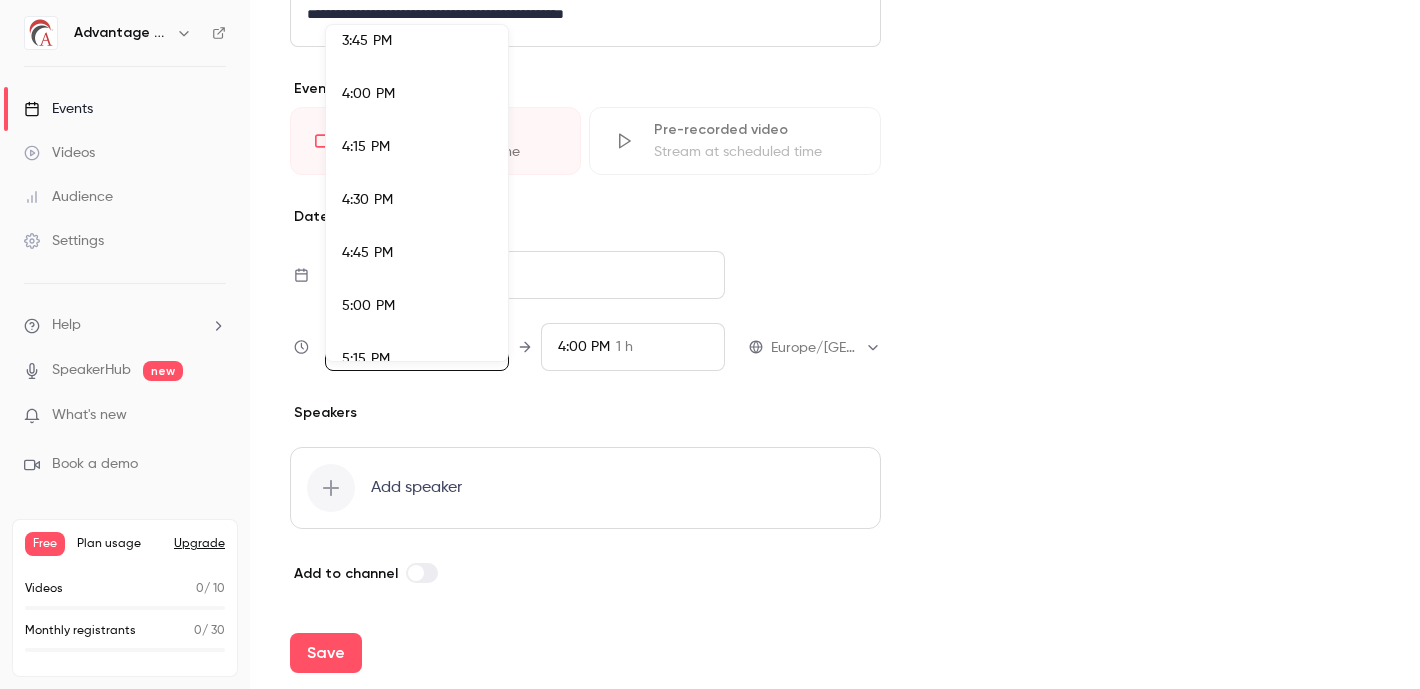 scroll, scrollTop: 3371, scrollLeft: 0, axis: vertical 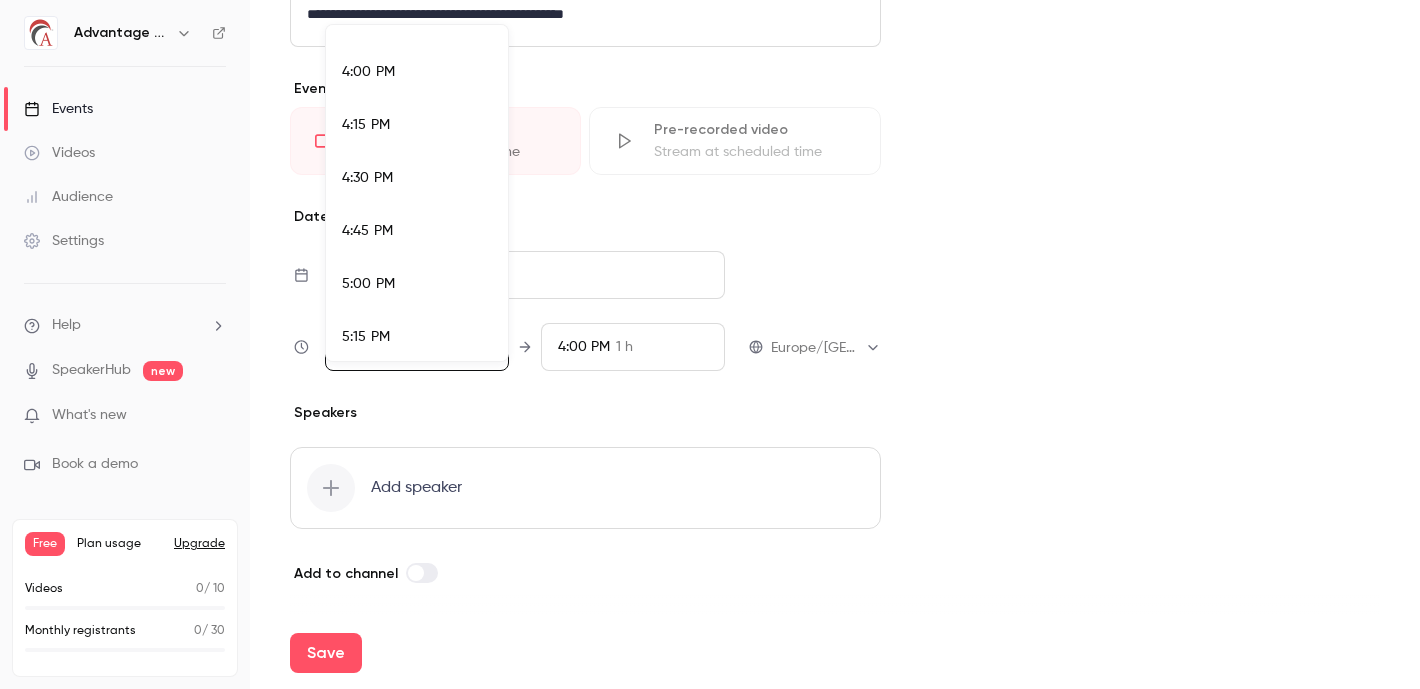 click on "5:00 PM" at bounding box center [368, 284] 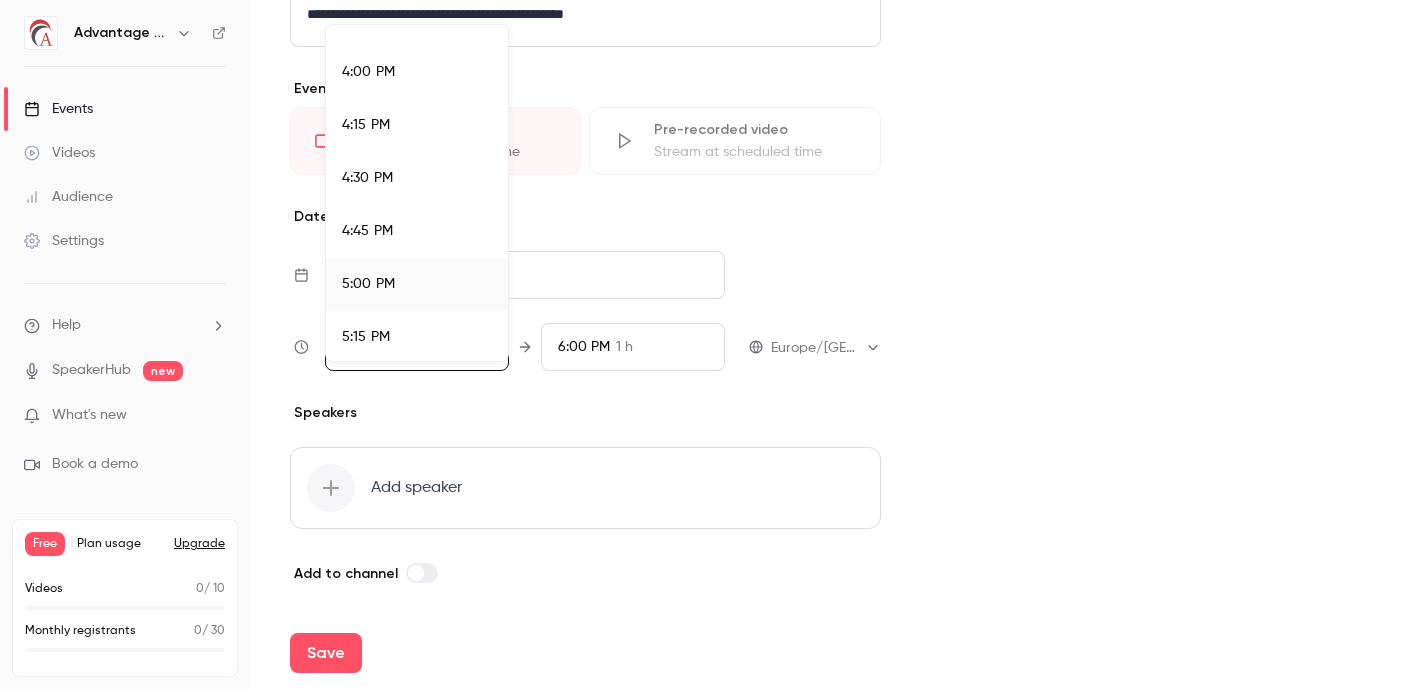 click at bounding box center (710, 344) 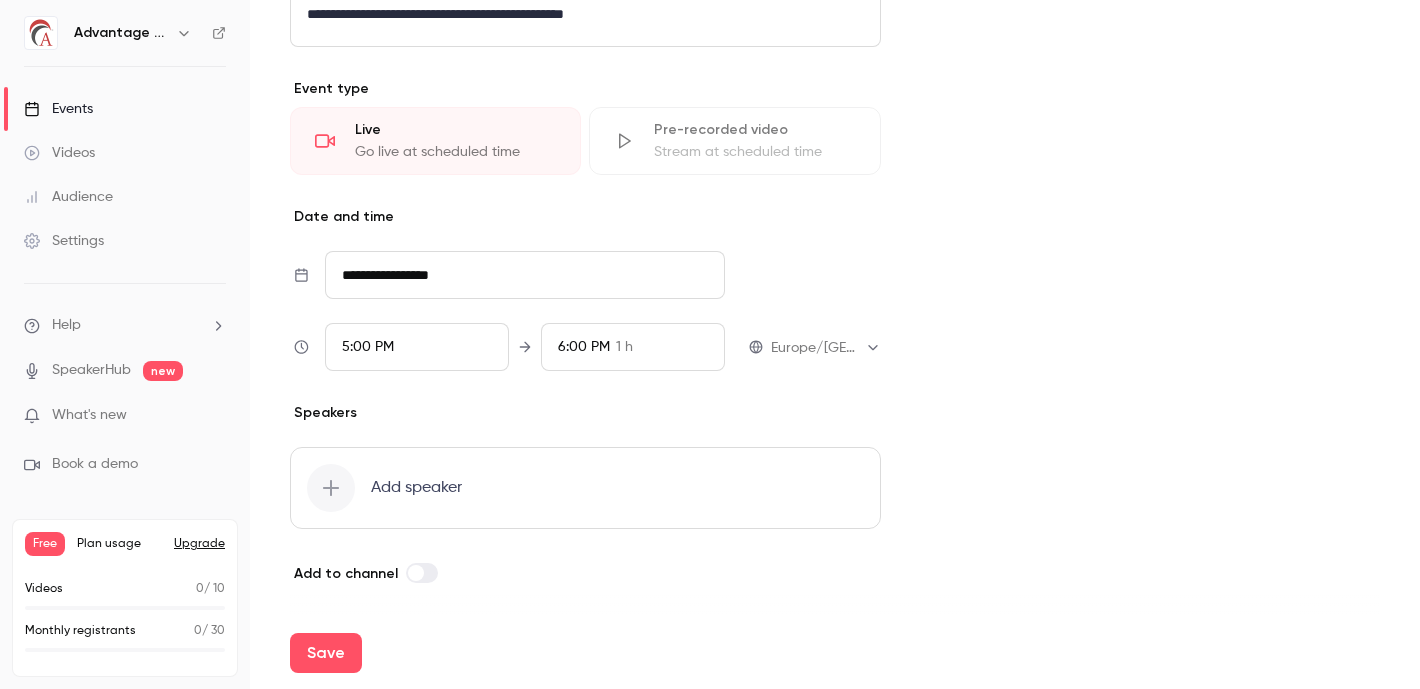 click on "Add speaker" at bounding box center (585, 488) 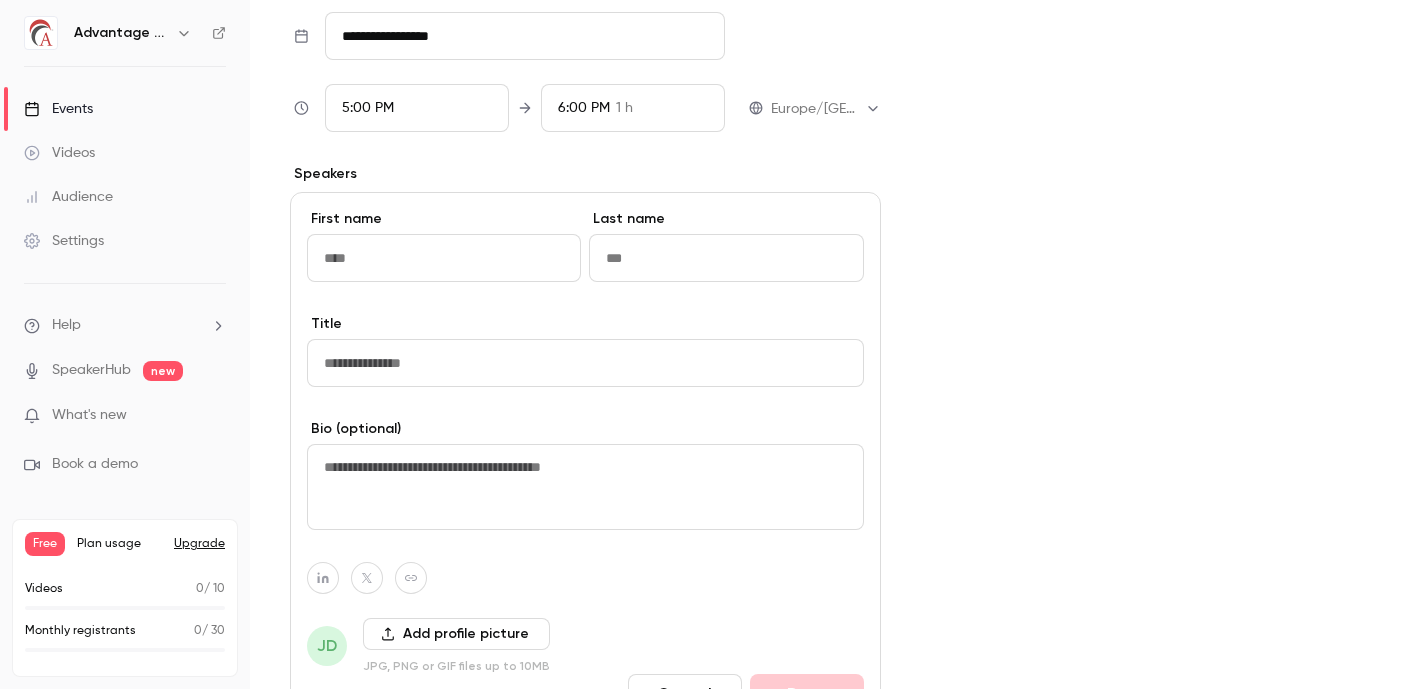 scroll, scrollTop: 1702, scrollLeft: 0, axis: vertical 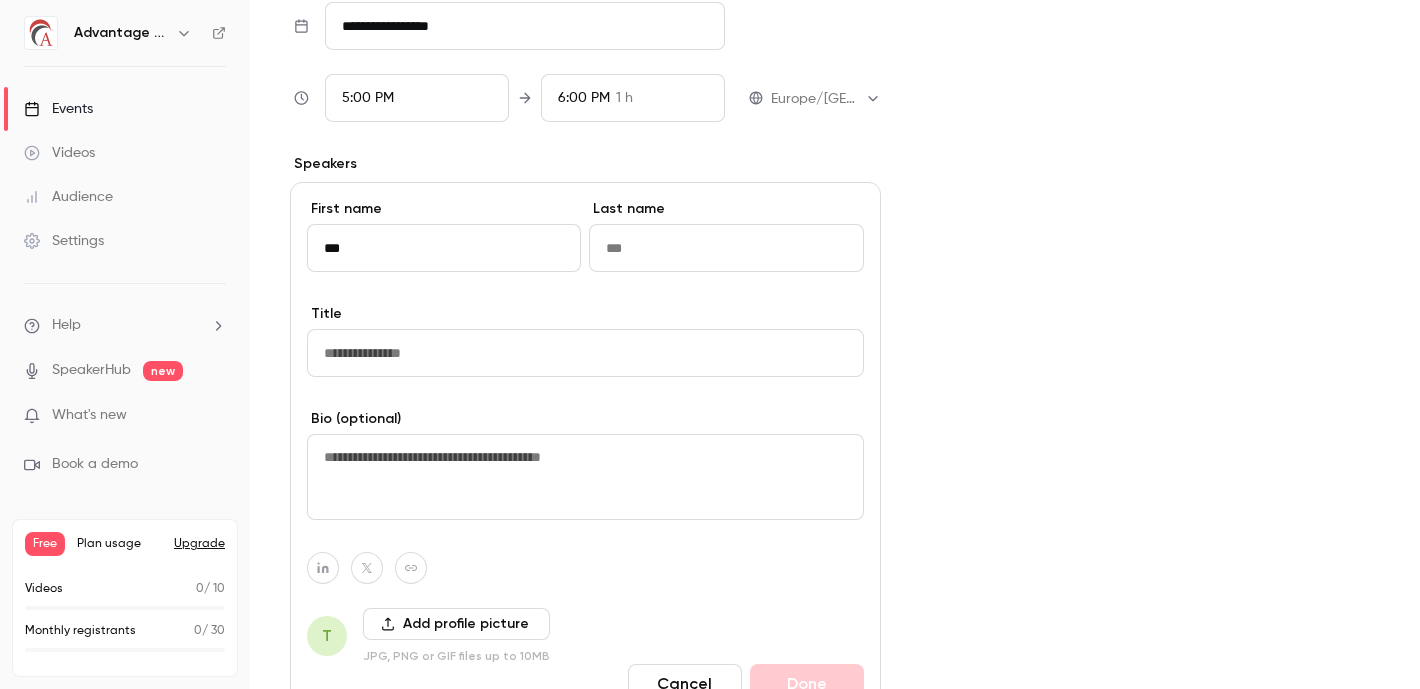type on "***" 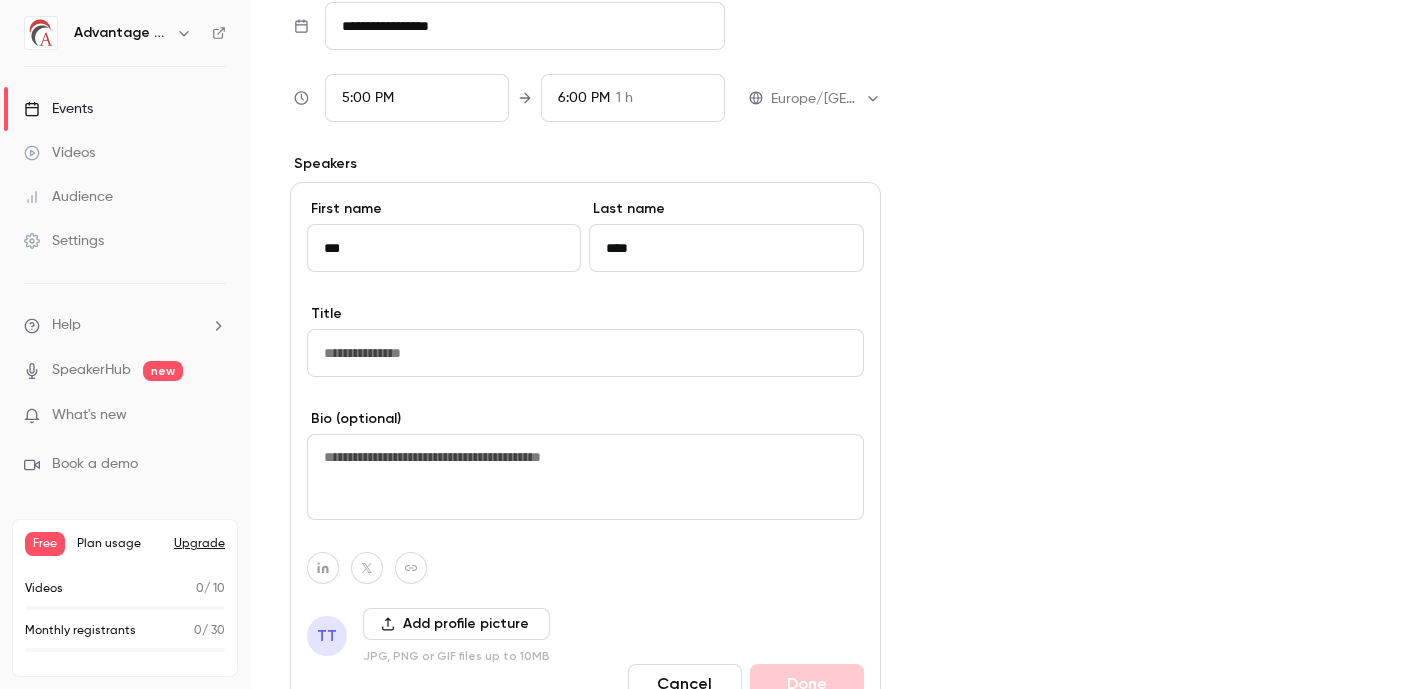 type on "****" 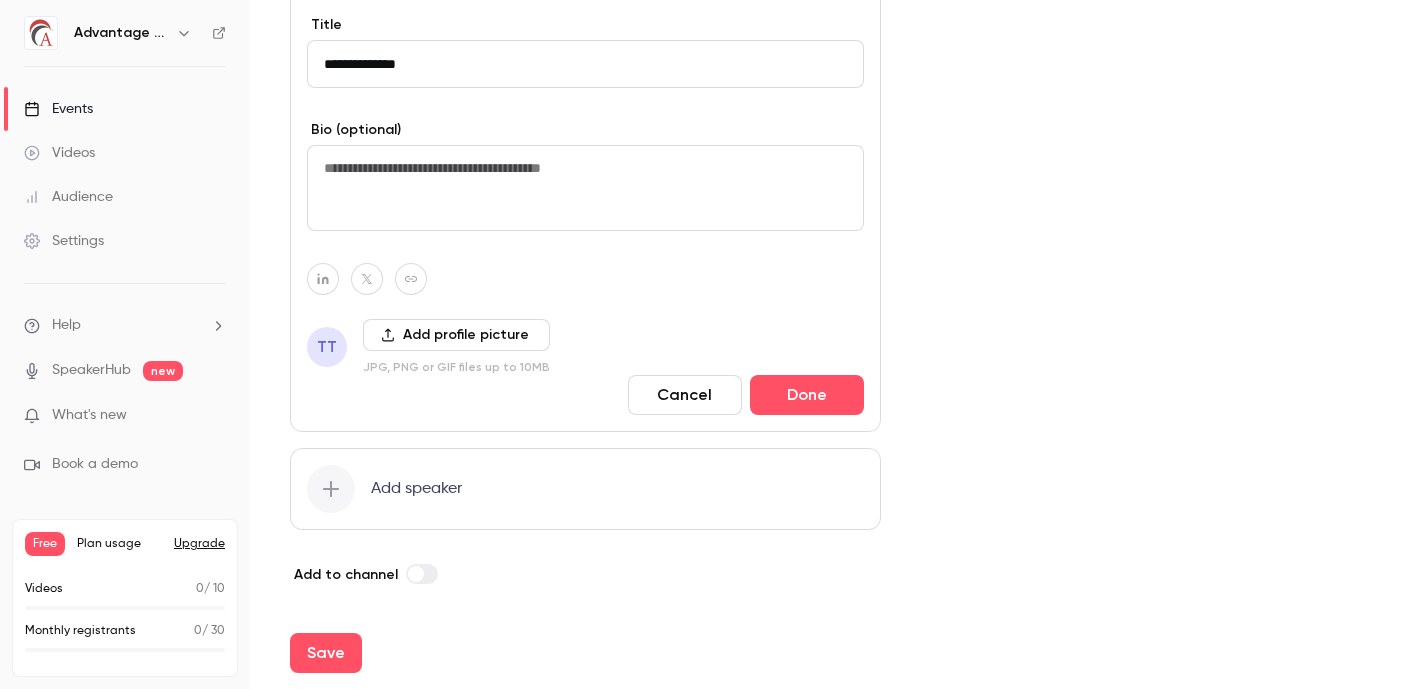 scroll, scrollTop: 1992, scrollLeft: 0, axis: vertical 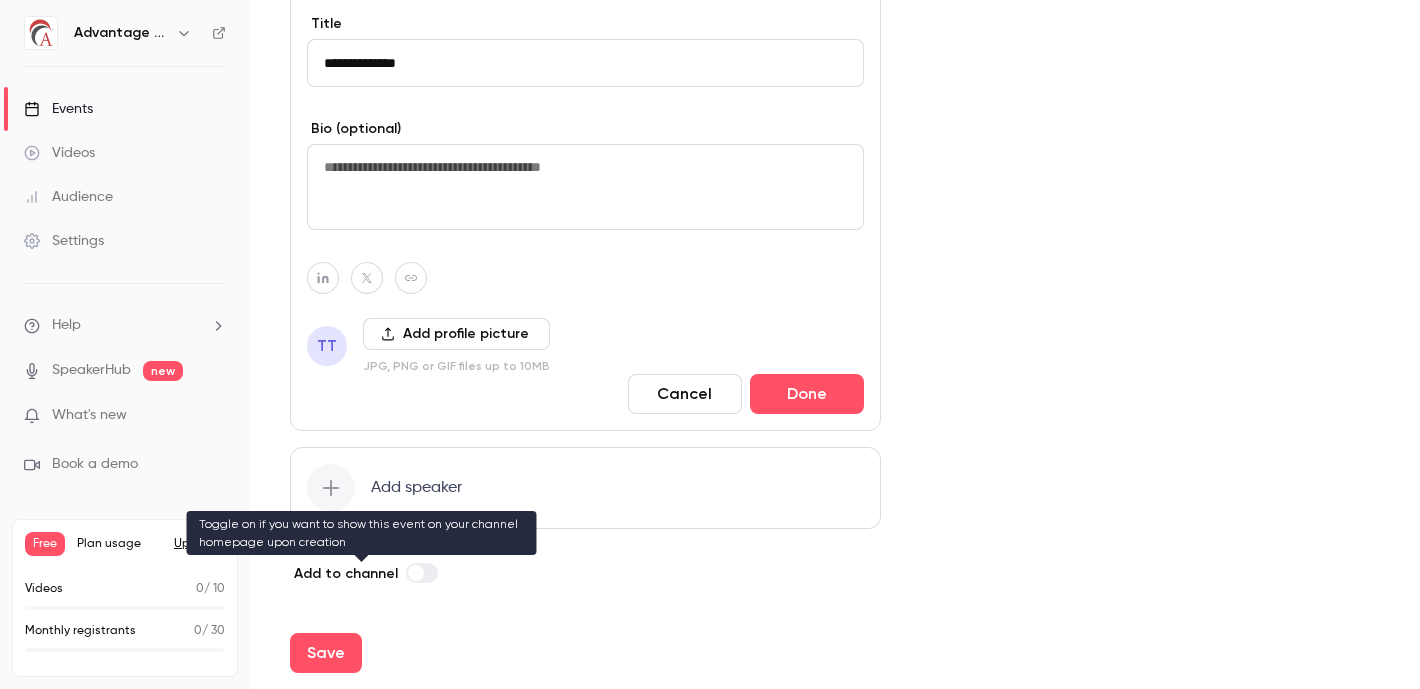 type on "**********" 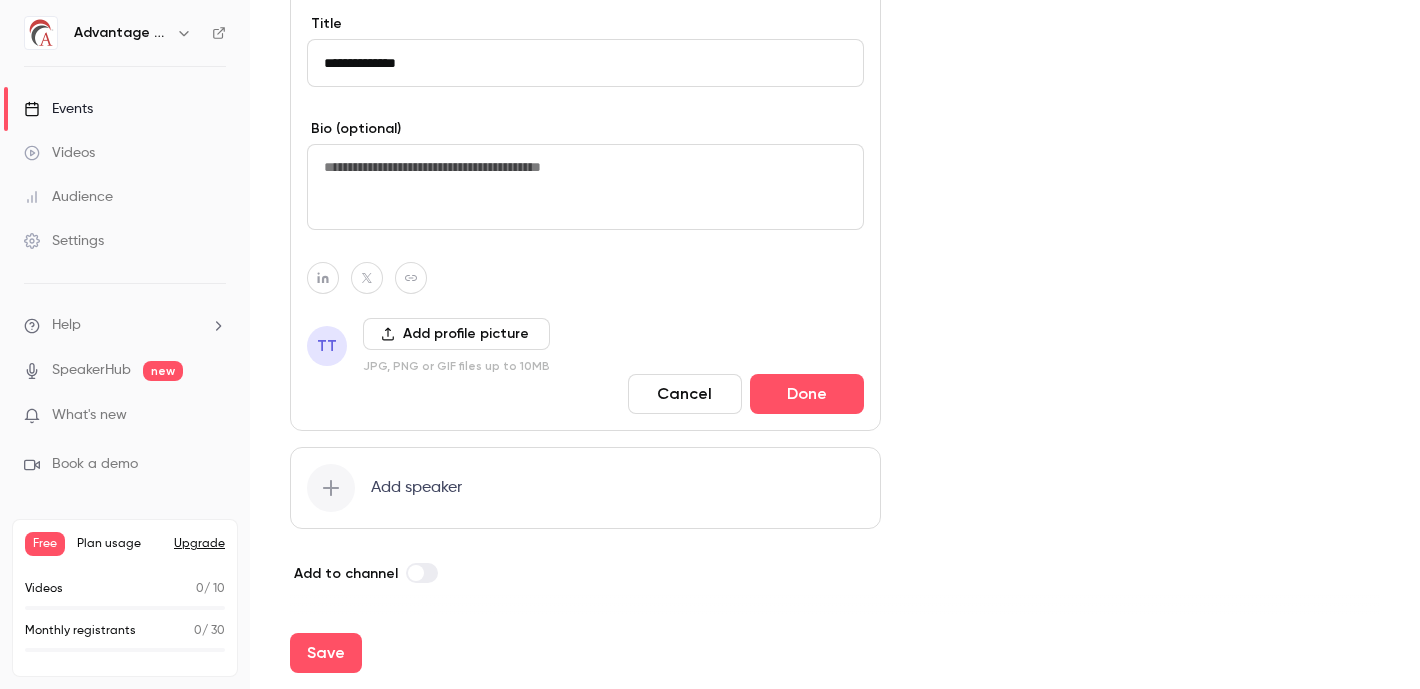 click at bounding box center [416, 573] 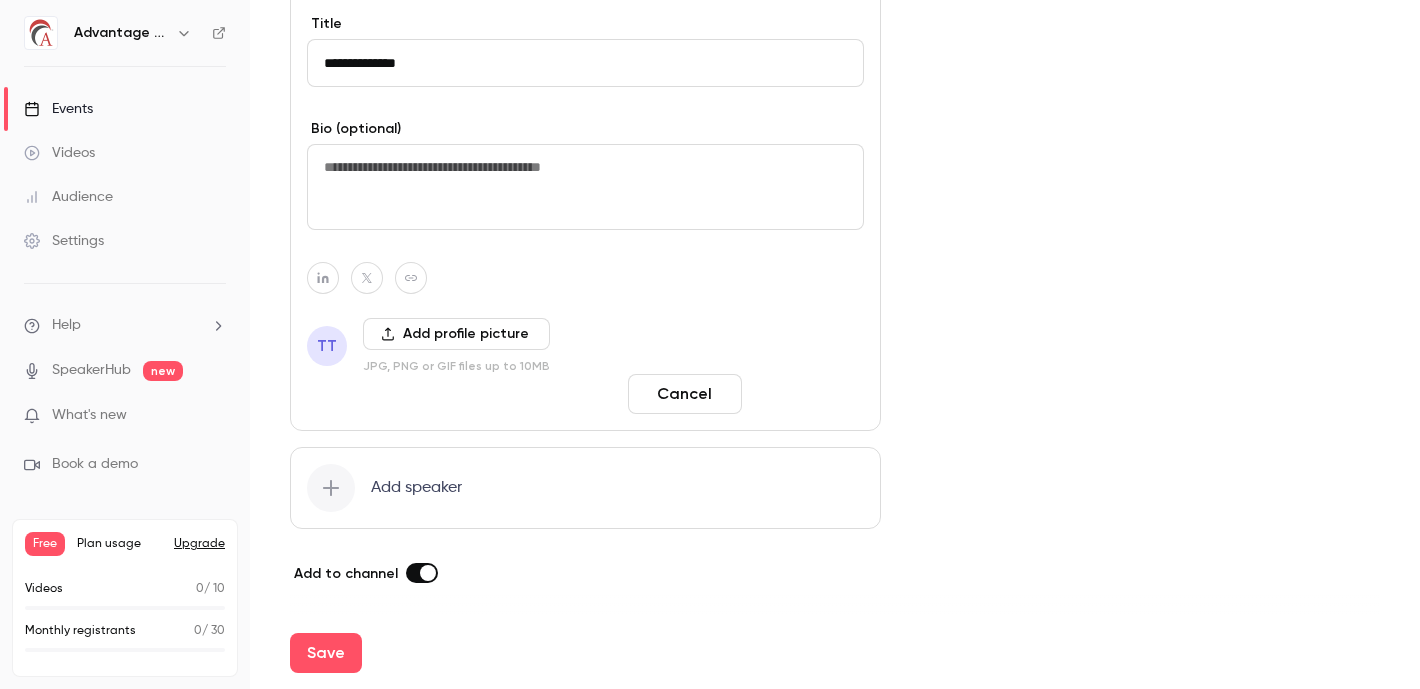 click on "Done" at bounding box center (807, 394) 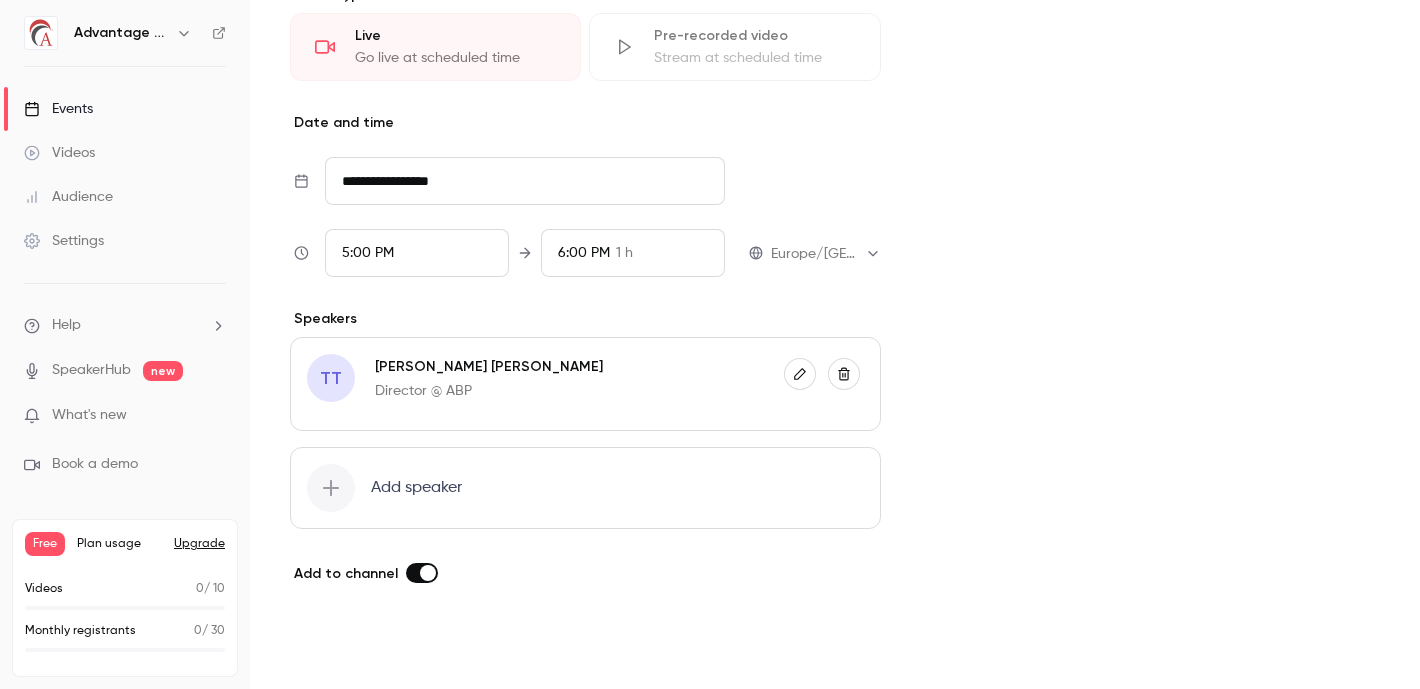 click on "Save" at bounding box center [326, 653] 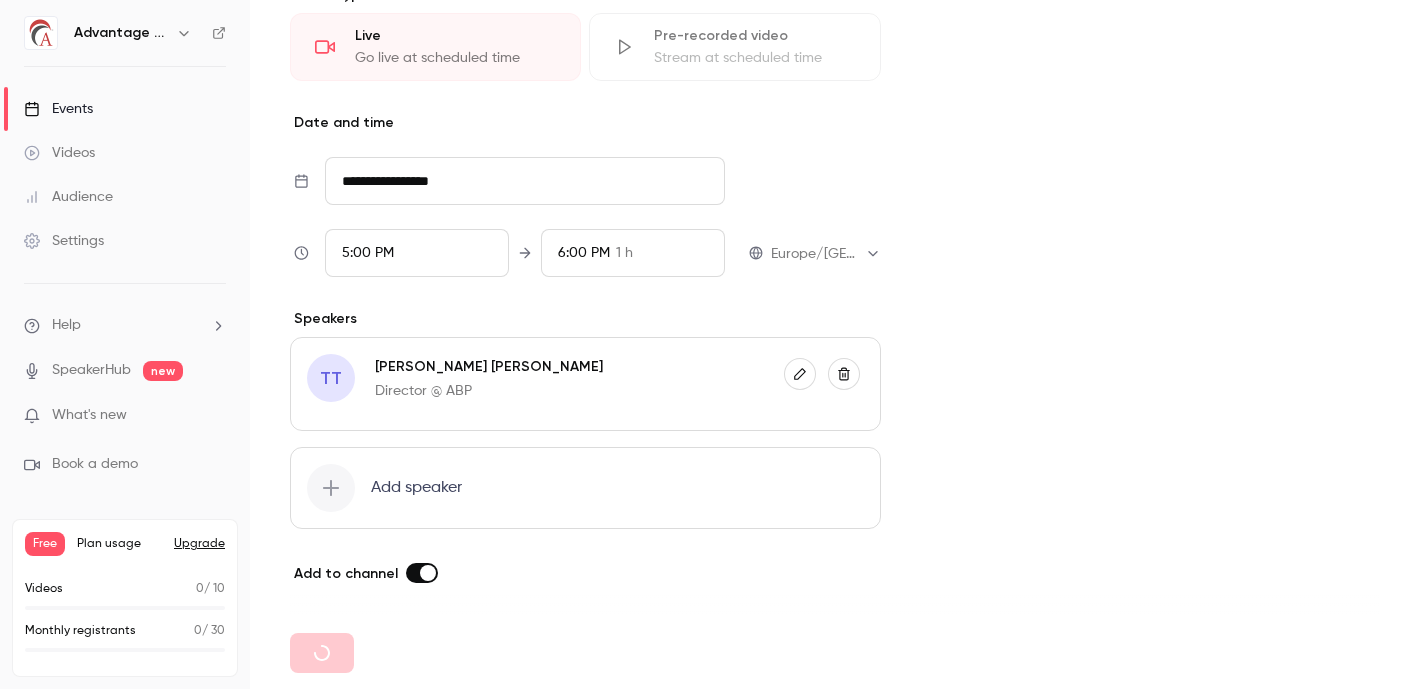 type 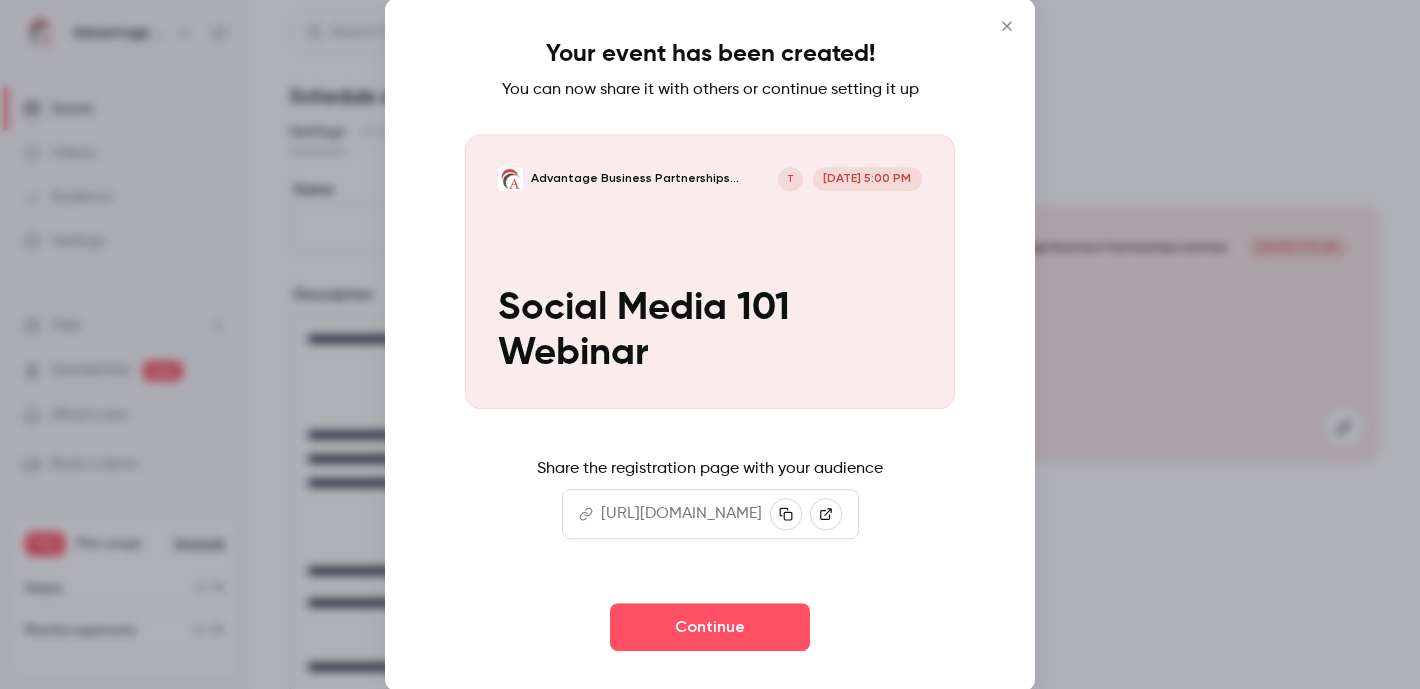 click 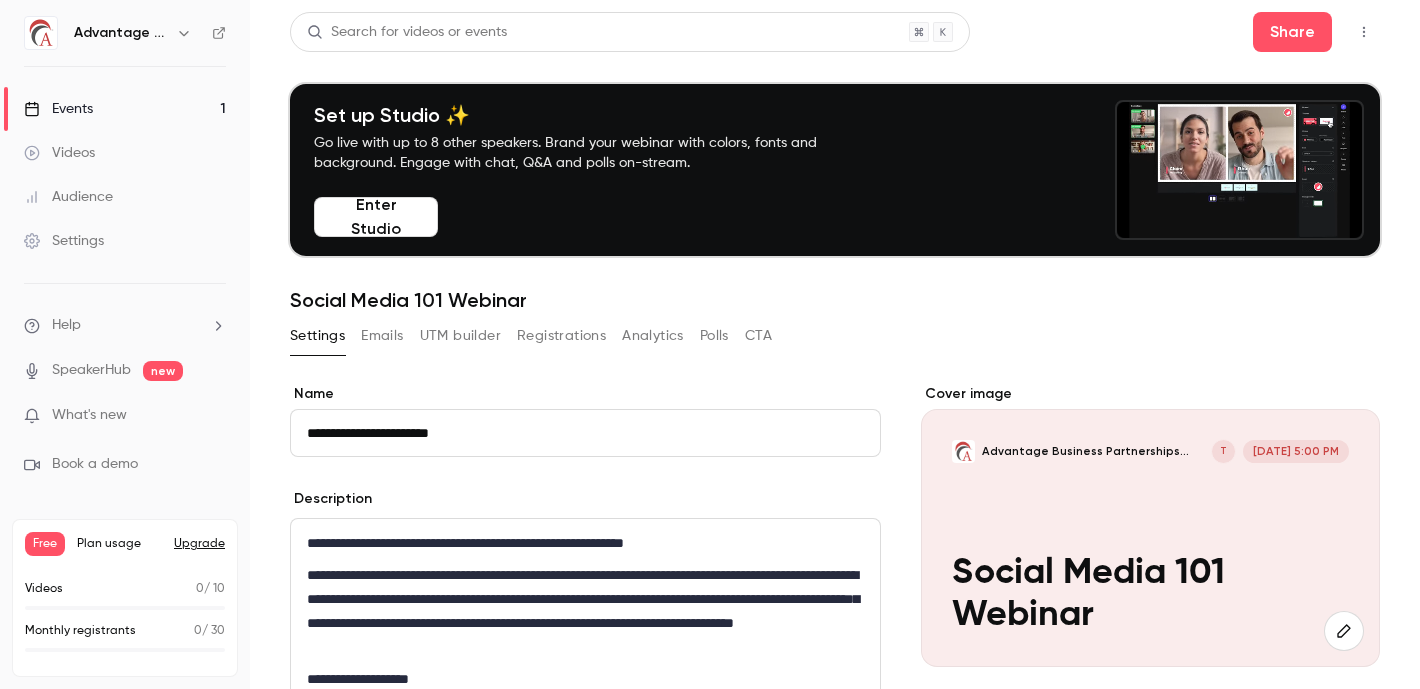 click on "Emails" at bounding box center [382, 336] 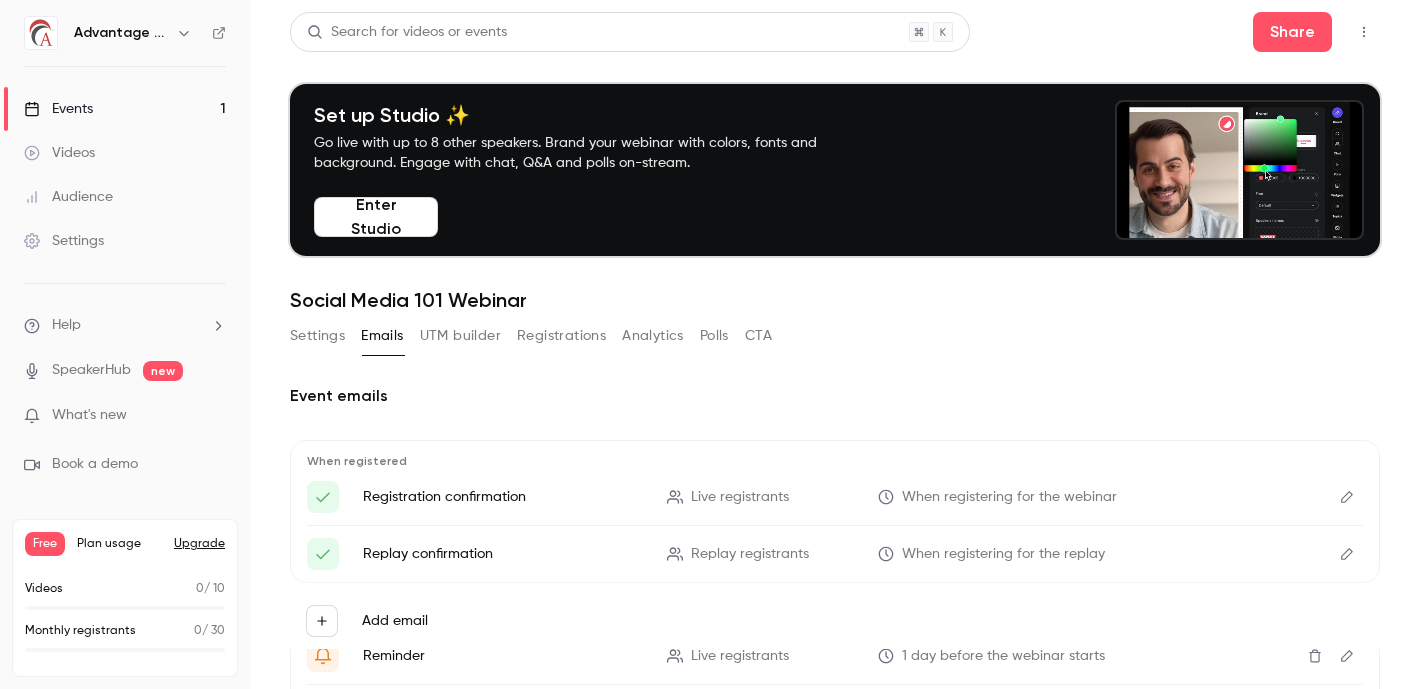 click on "UTM builder" at bounding box center (460, 336) 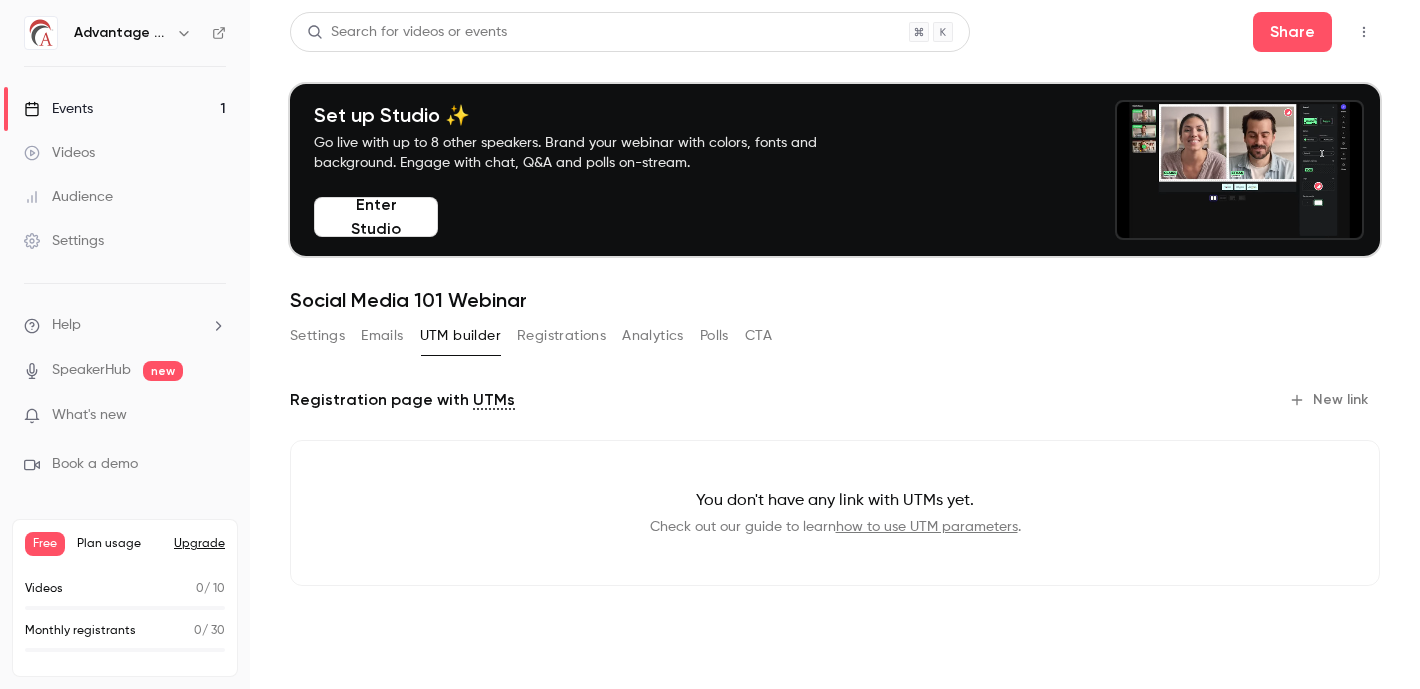 click on "Registrations" at bounding box center [561, 336] 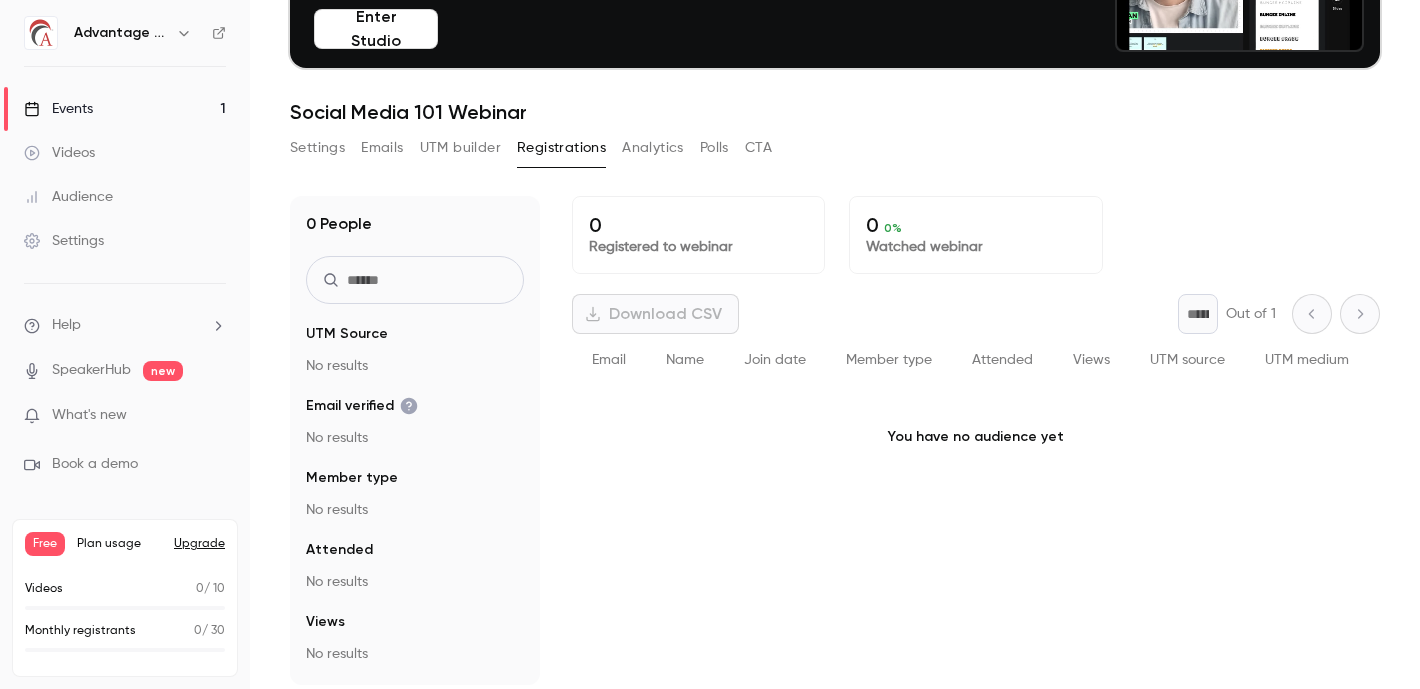 scroll, scrollTop: 196, scrollLeft: 0, axis: vertical 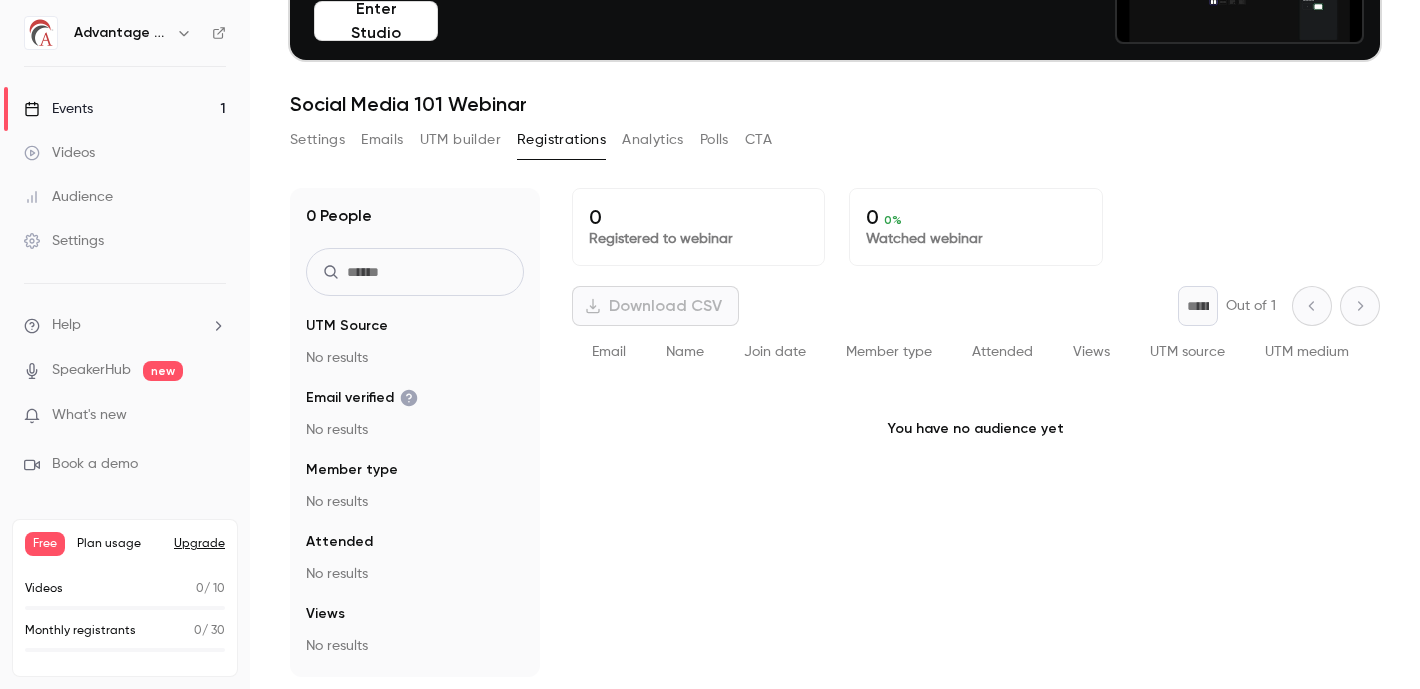 click on "Analytics" at bounding box center [653, 140] 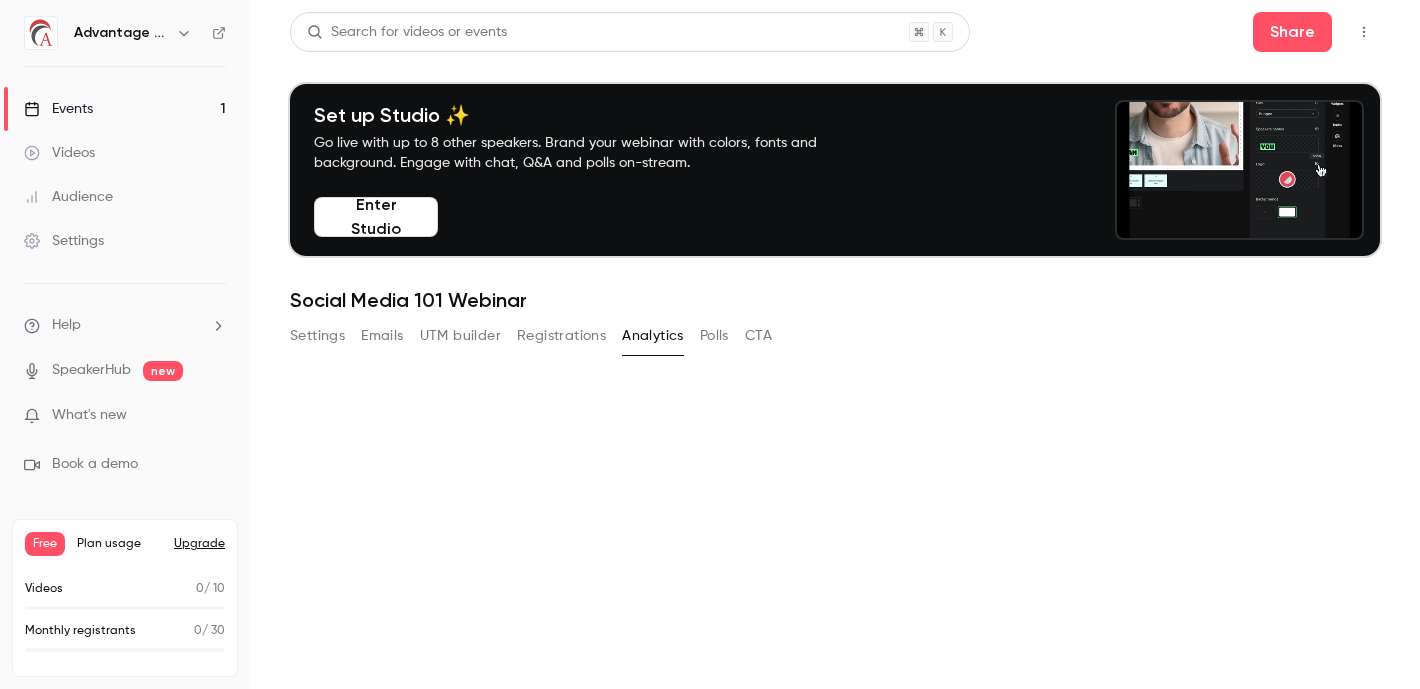 scroll, scrollTop: 0, scrollLeft: 0, axis: both 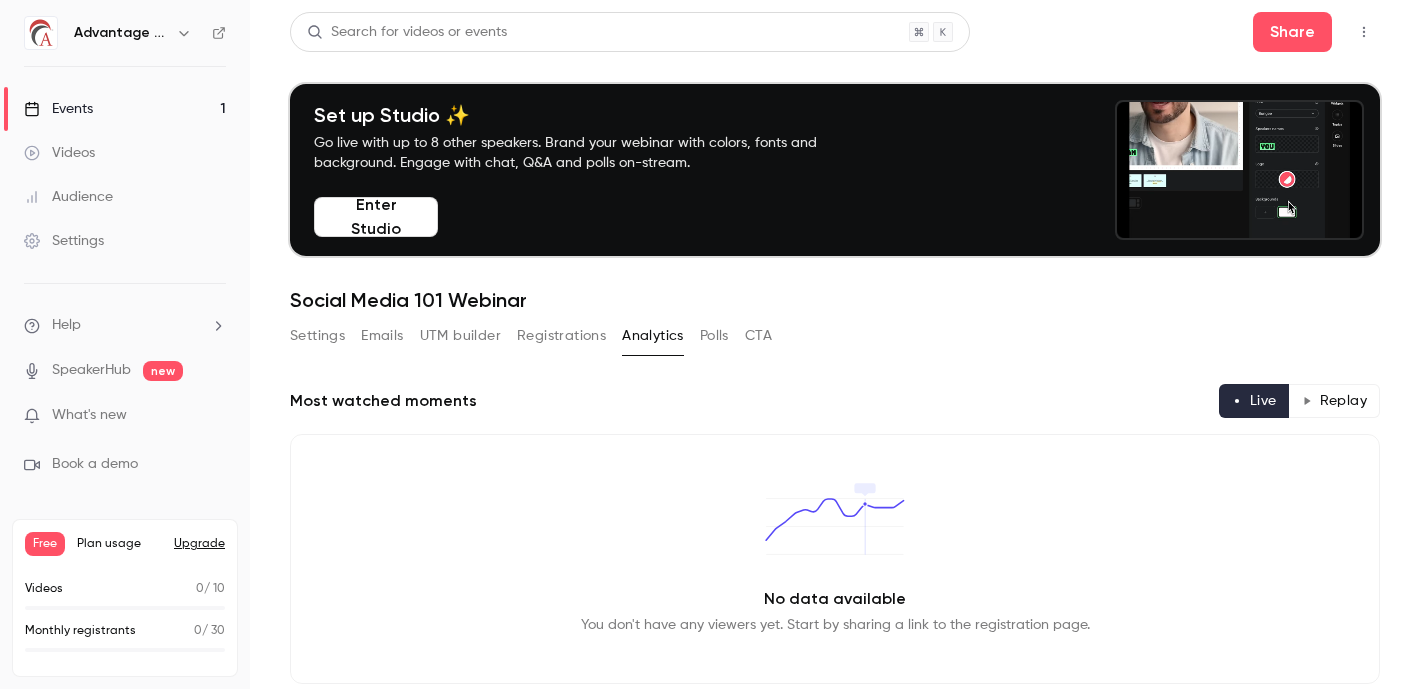 click on "CTA" at bounding box center [758, 336] 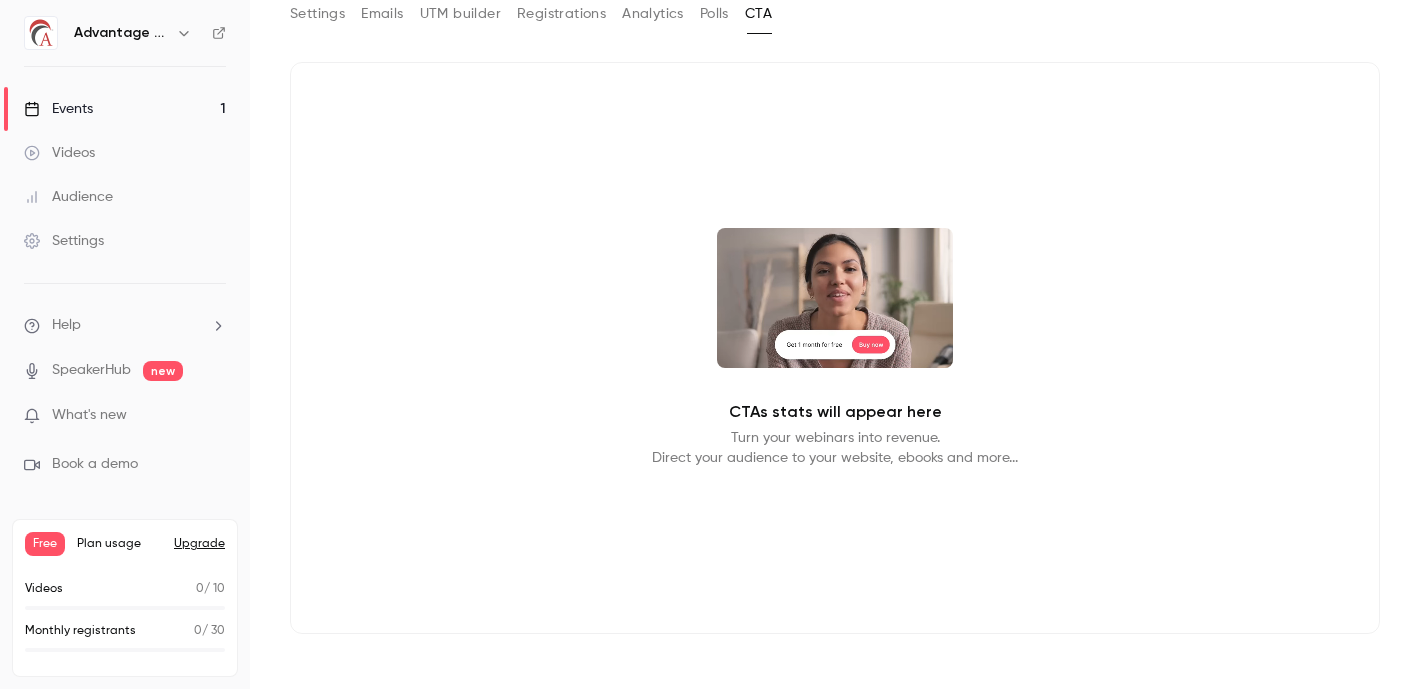 scroll, scrollTop: 327, scrollLeft: 0, axis: vertical 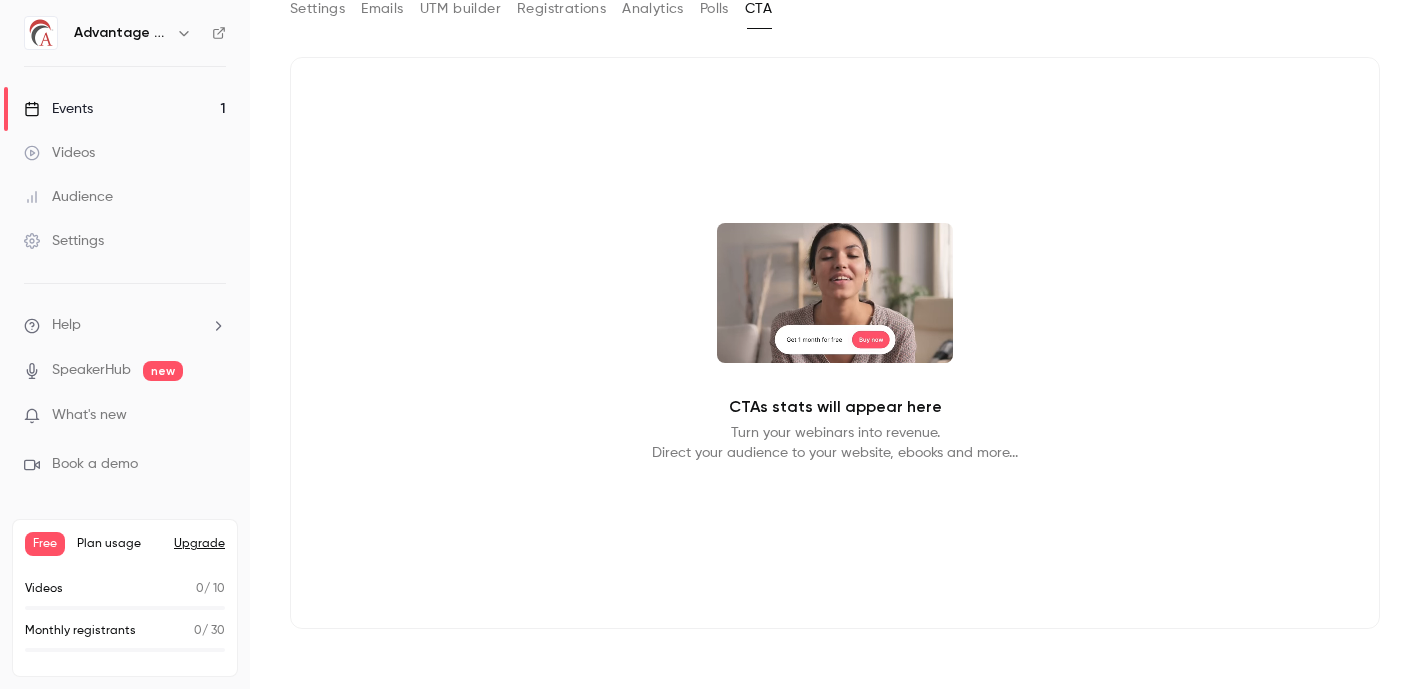click on "Videos" at bounding box center [59, 153] 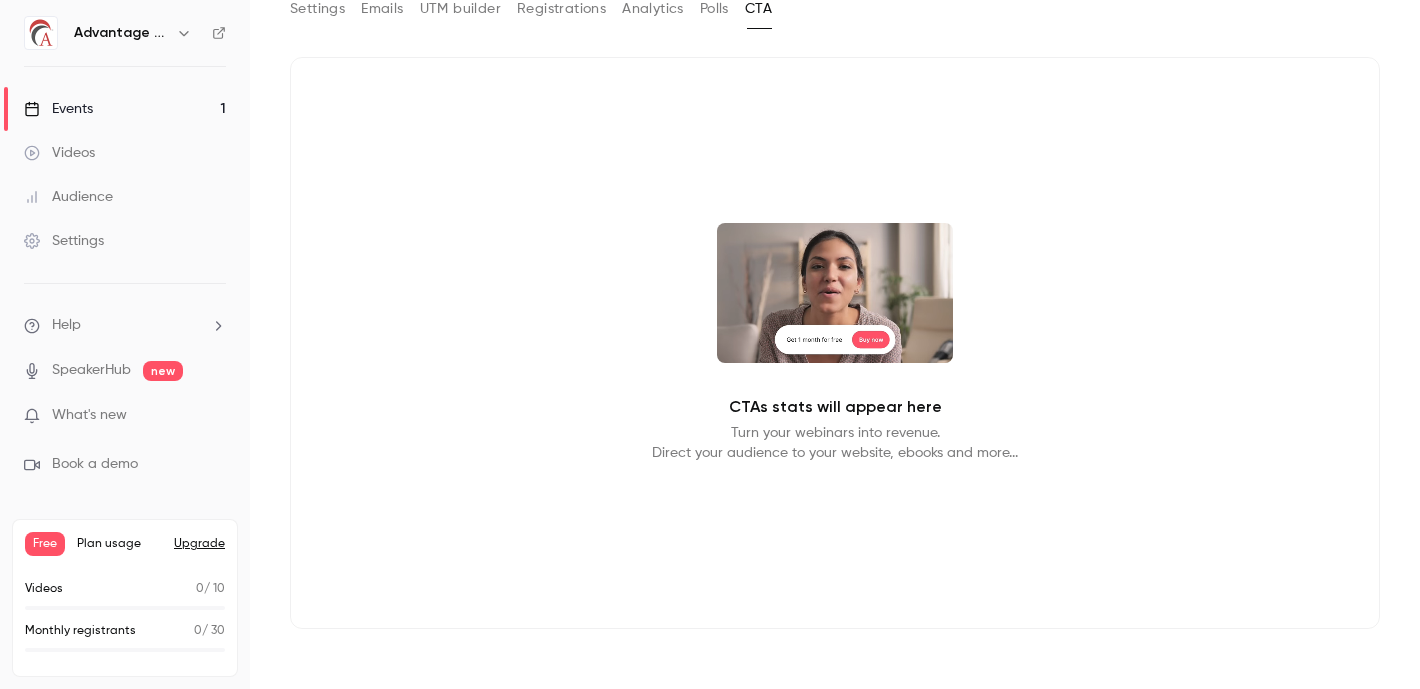 scroll, scrollTop: 0, scrollLeft: 0, axis: both 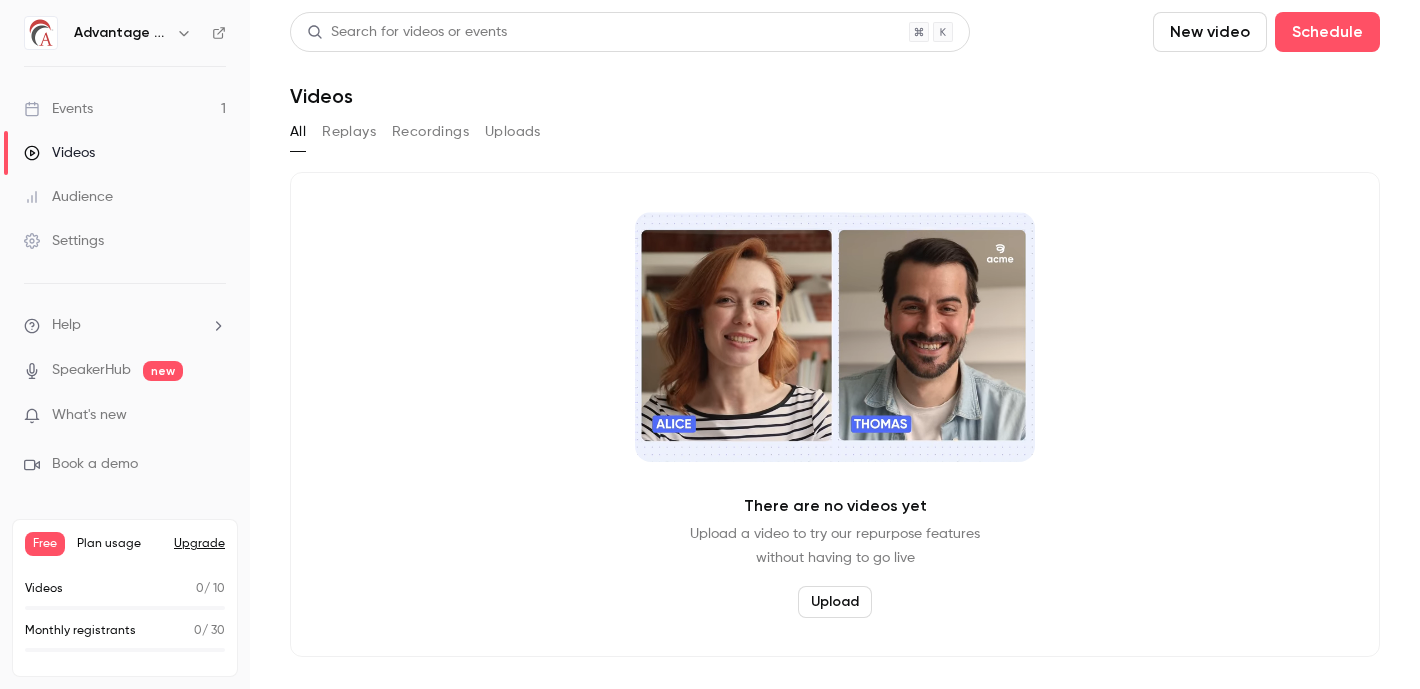 click on "Advantage Business Partnerships Limited" at bounding box center [121, 33] 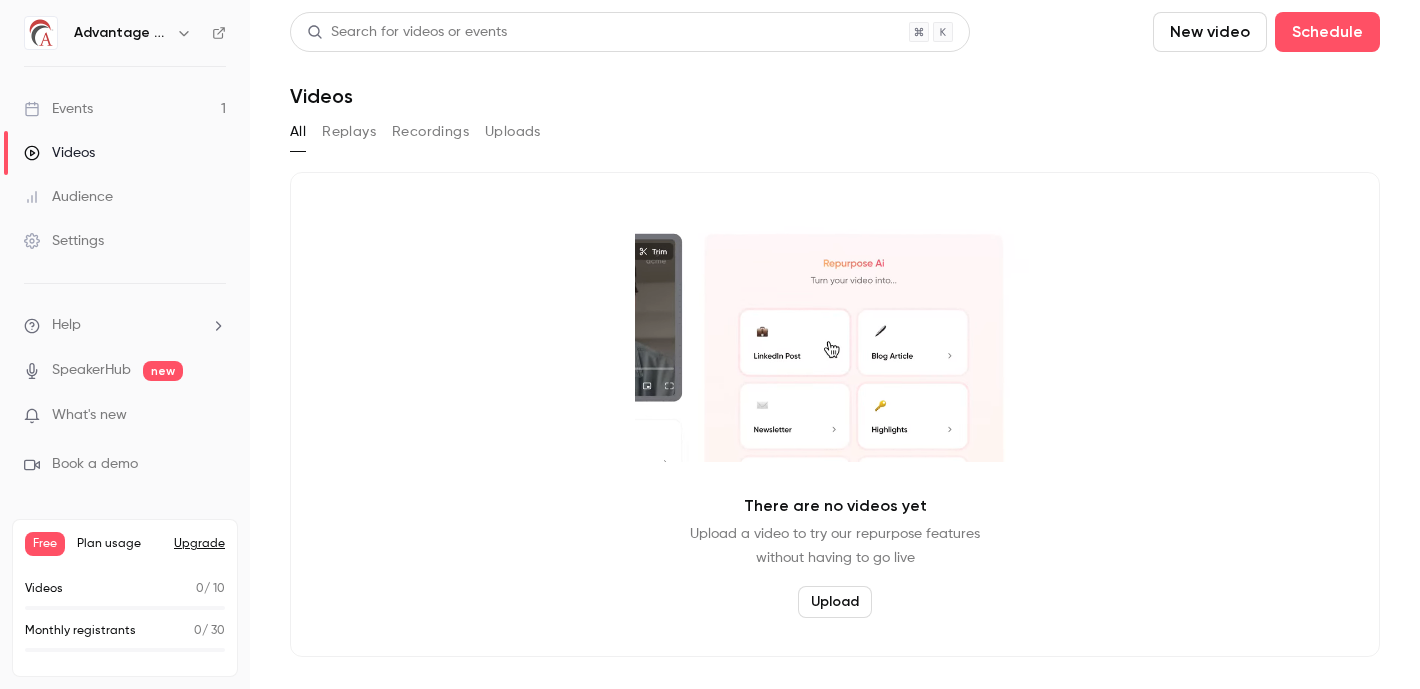 click 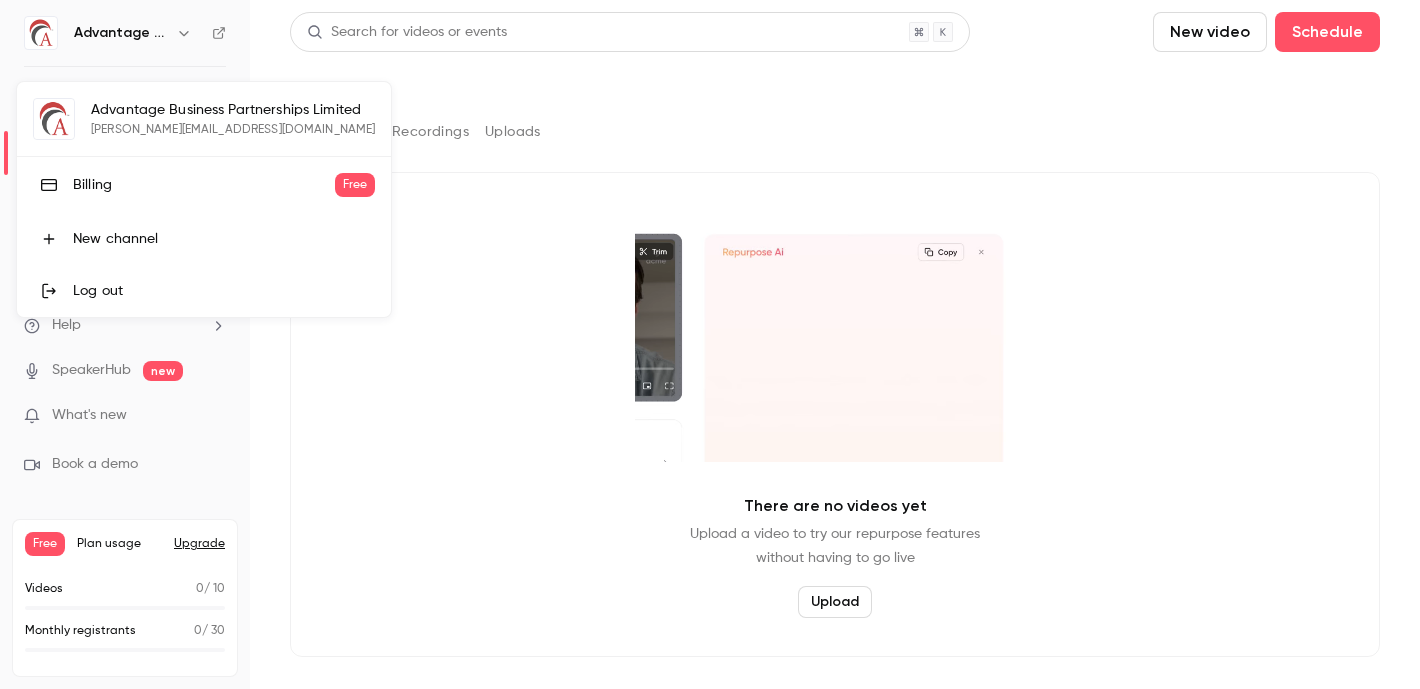 click at bounding box center (710, 344) 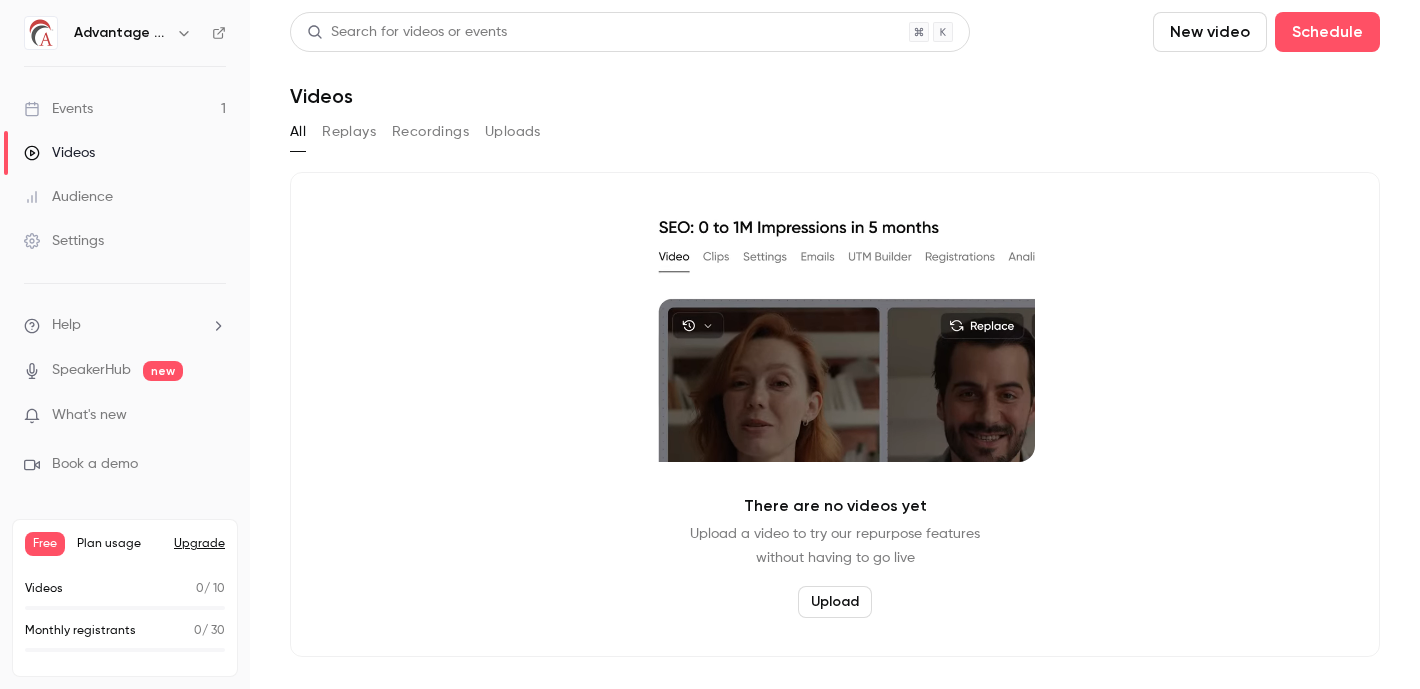 click on "Events 1 Videos Audience Settings" at bounding box center (125, 175) 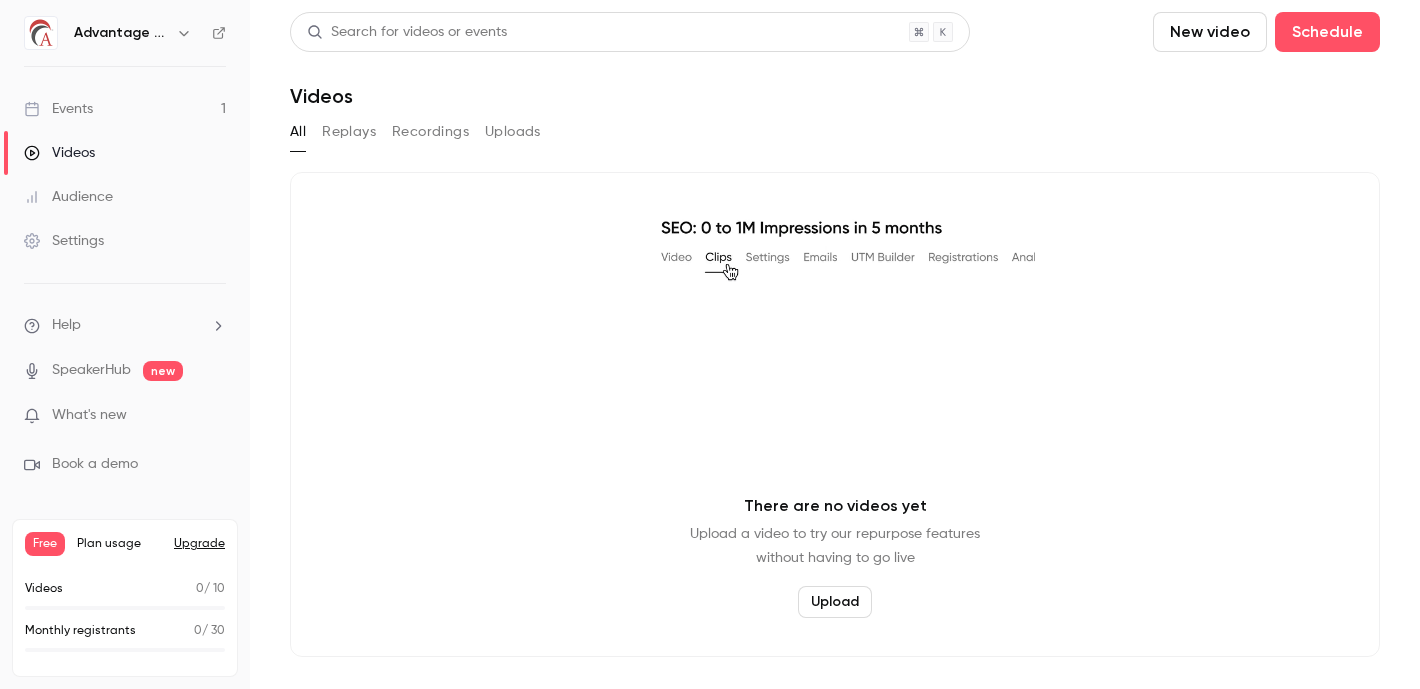 click on "Settings" at bounding box center (64, 241) 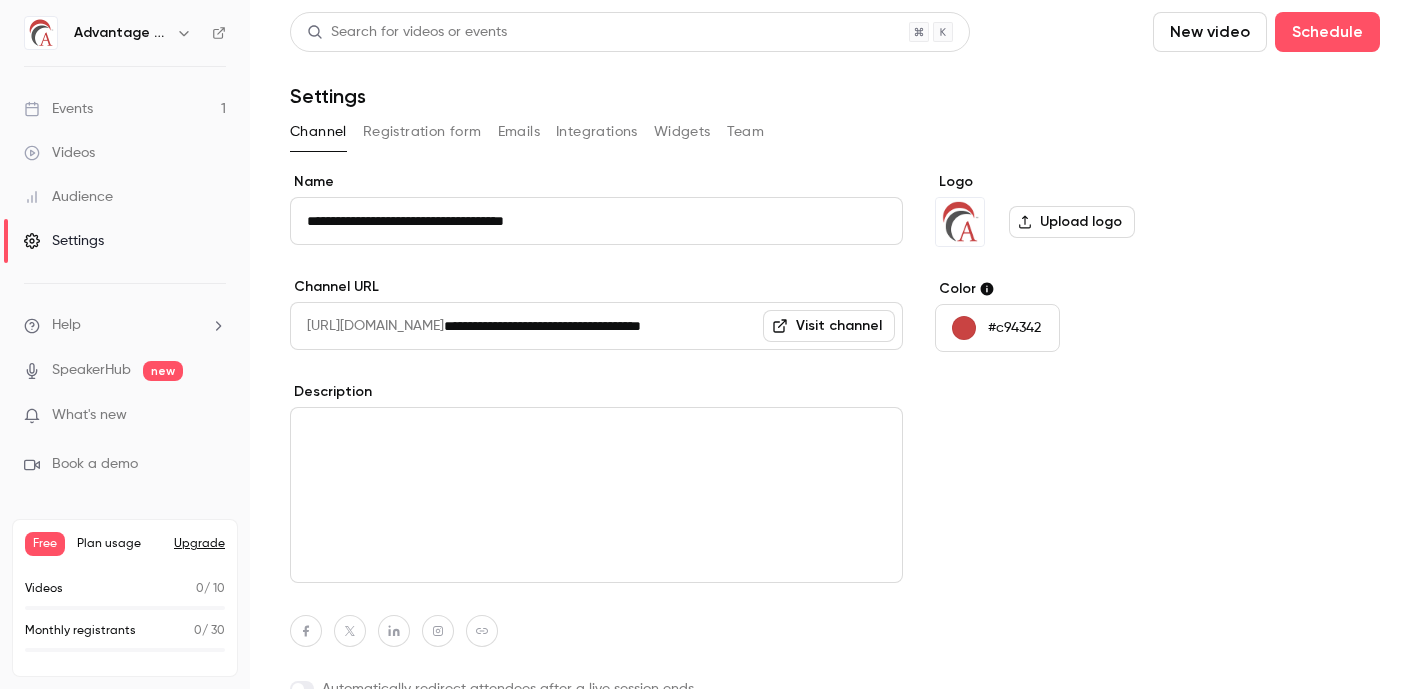 scroll, scrollTop: 94, scrollLeft: 0, axis: vertical 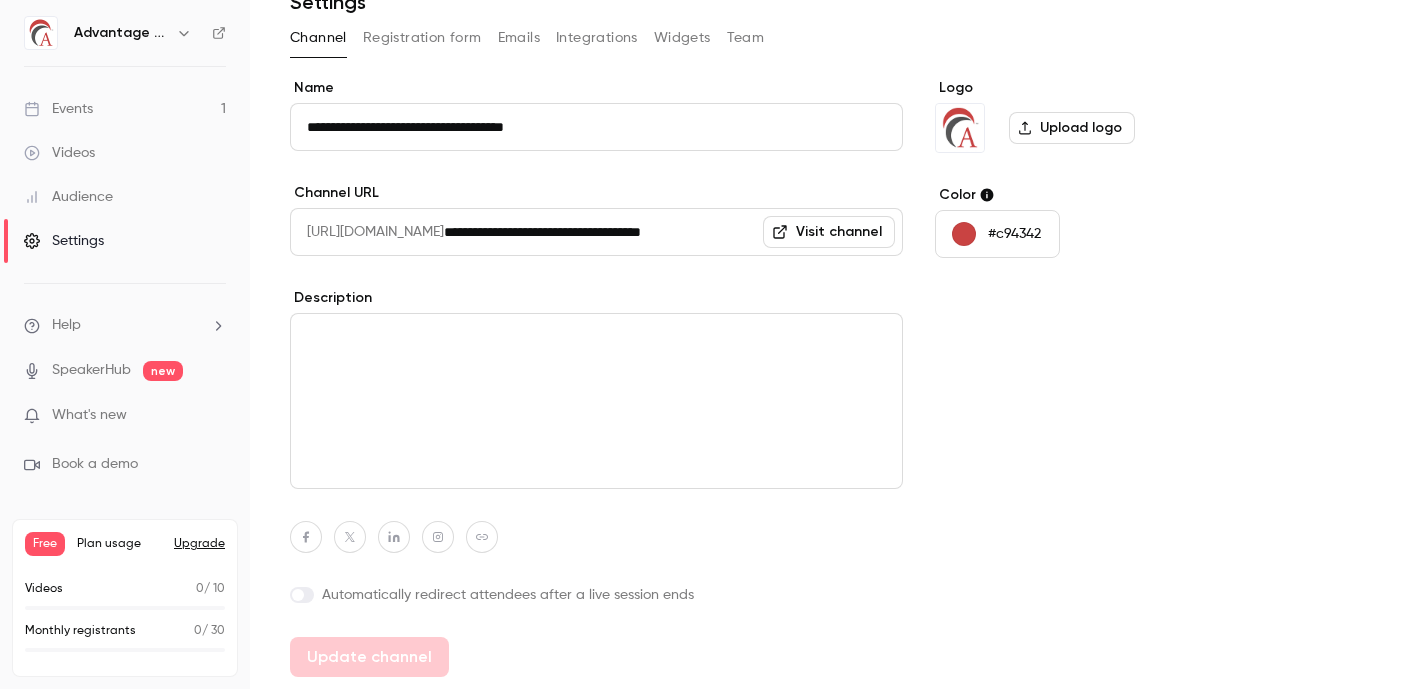 click 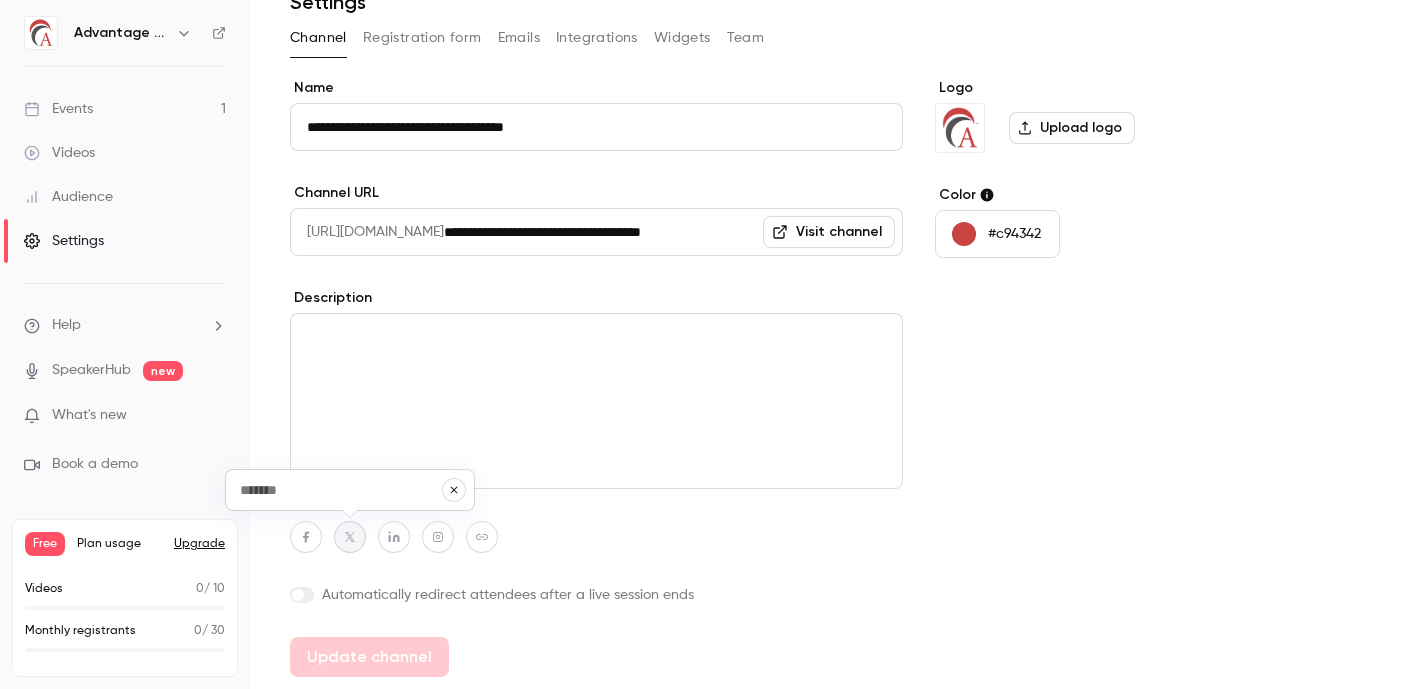 click at bounding box center [454, 490] 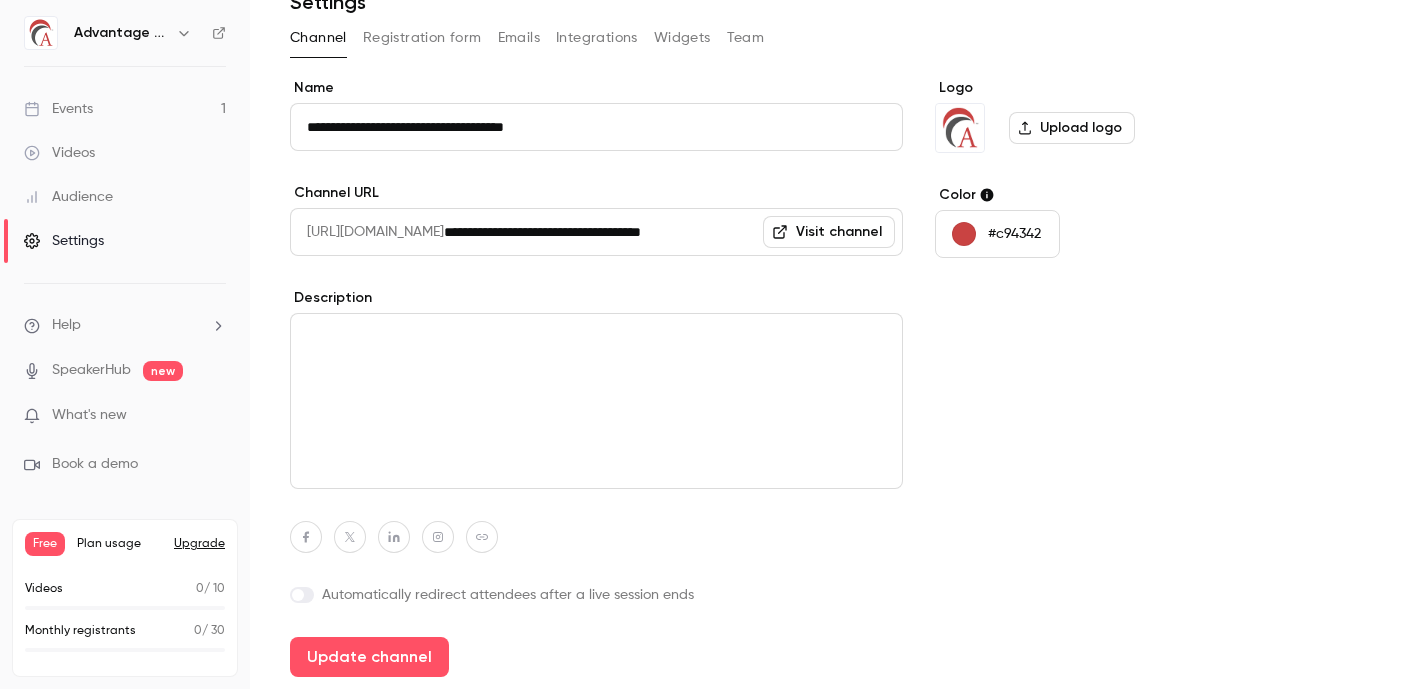 click on "SpeakerHub" at bounding box center (91, 370) 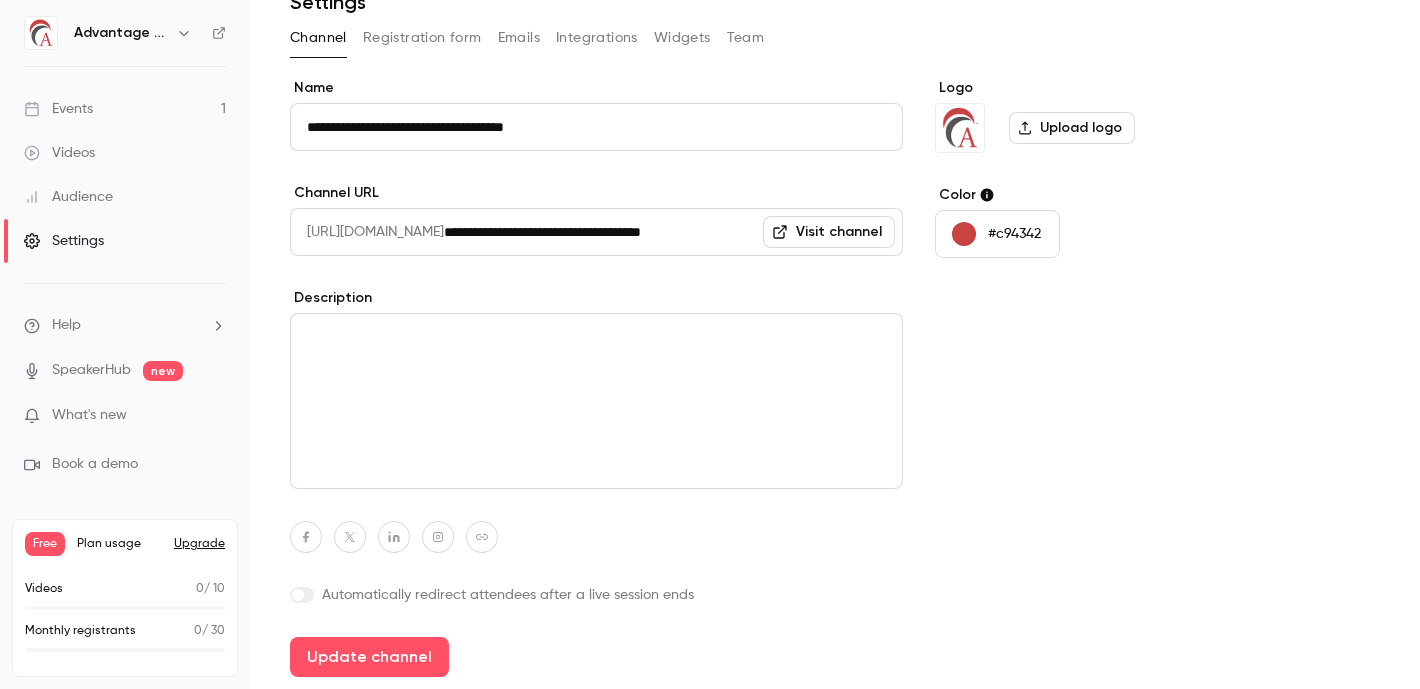 click on "Events 1" at bounding box center [125, 109] 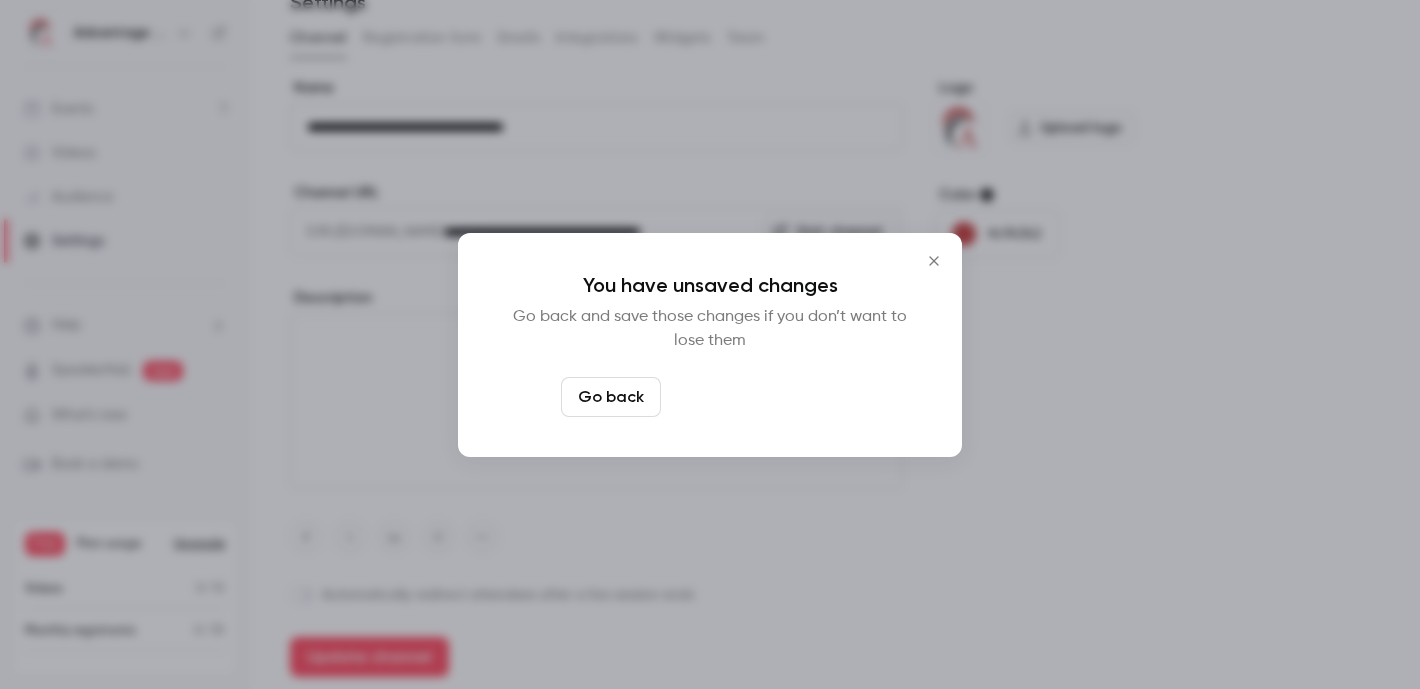 click on "Leave page anyway" at bounding box center [764, 397] 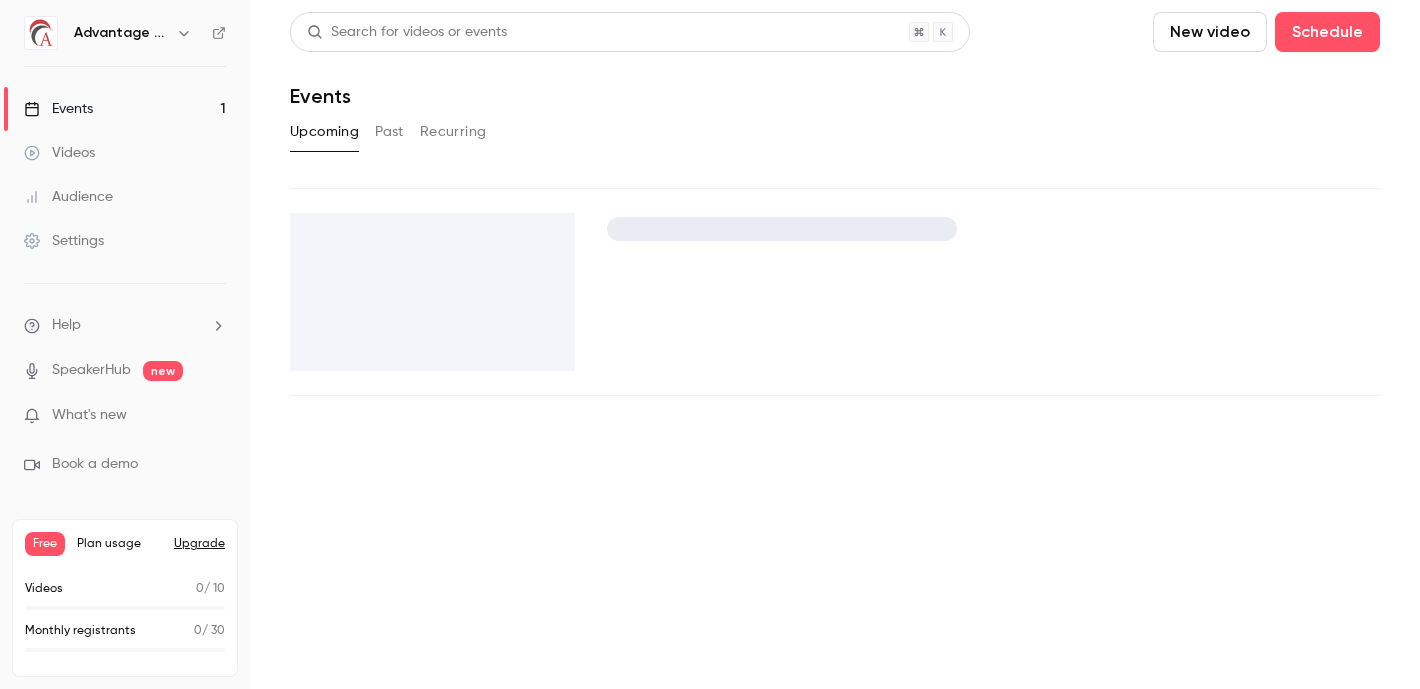 scroll, scrollTop: 0, scrollLeft: 0, axis: both 